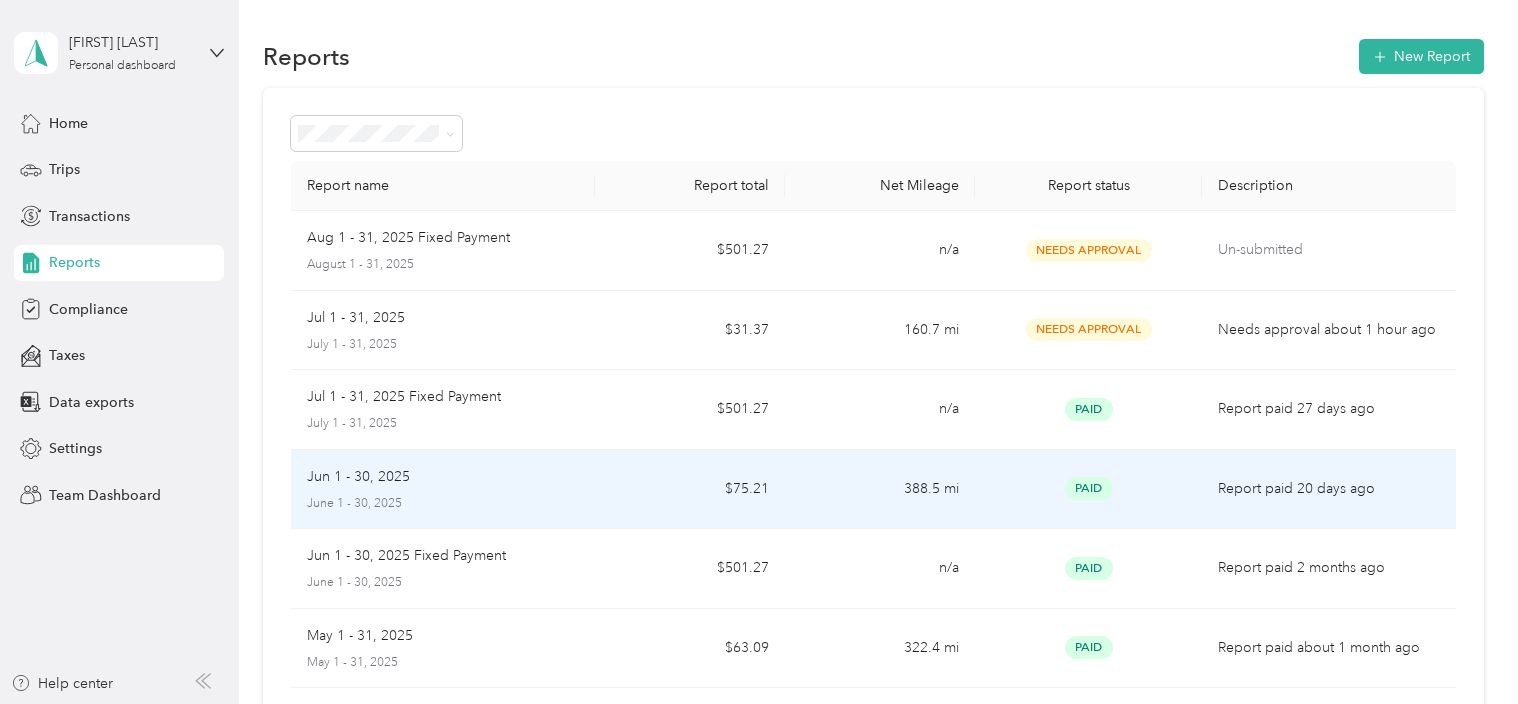 scroll, scrollTop: 0, scrollLeft: 0, axis: both 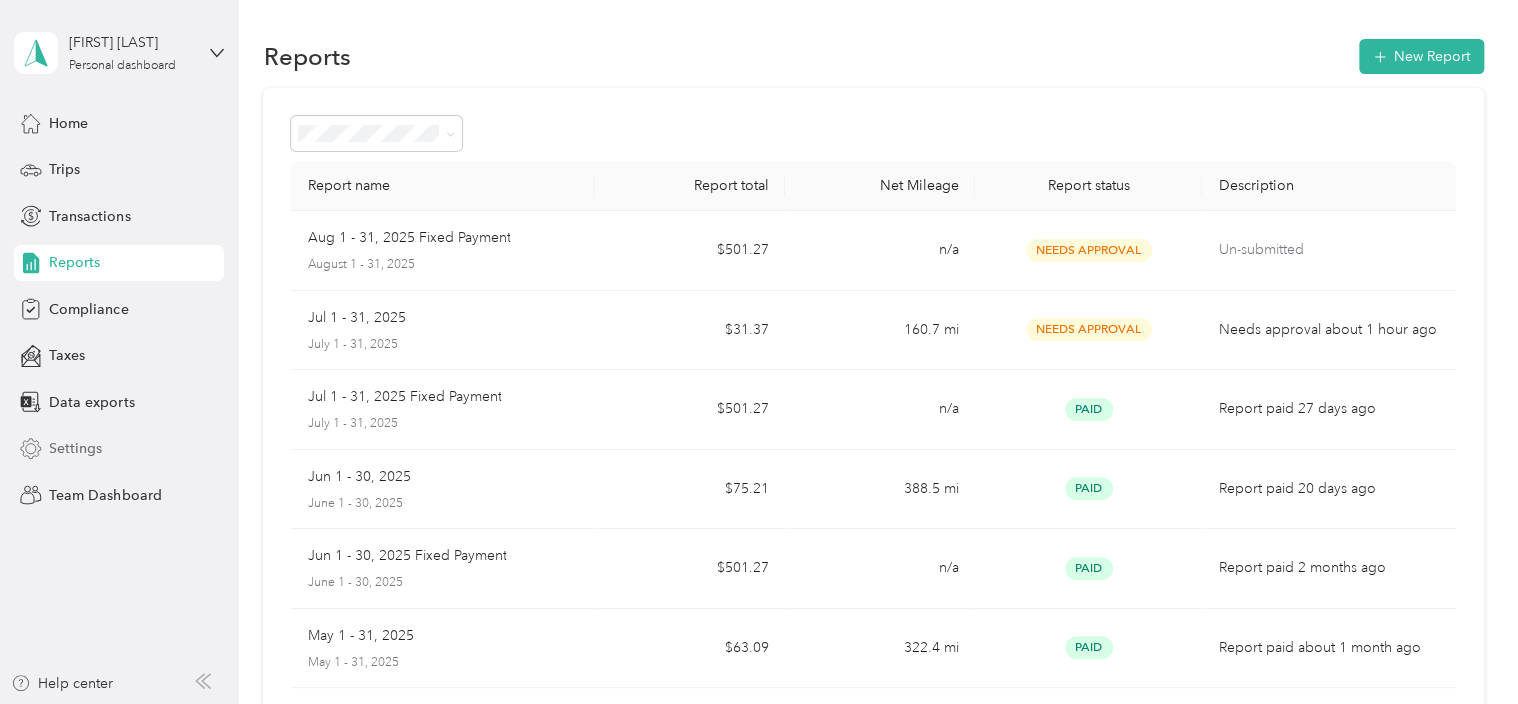 click on "Settings" at bounding box center (119, 449) 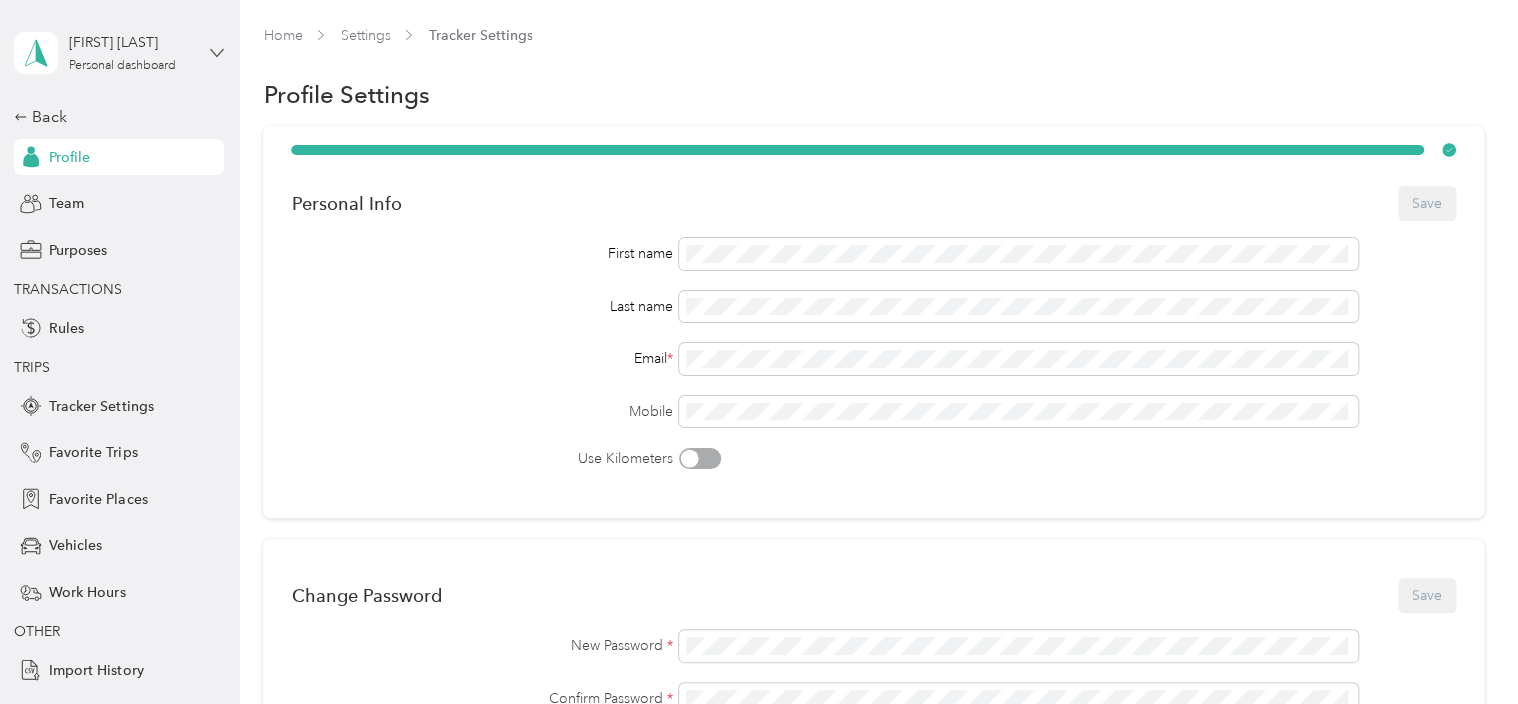click 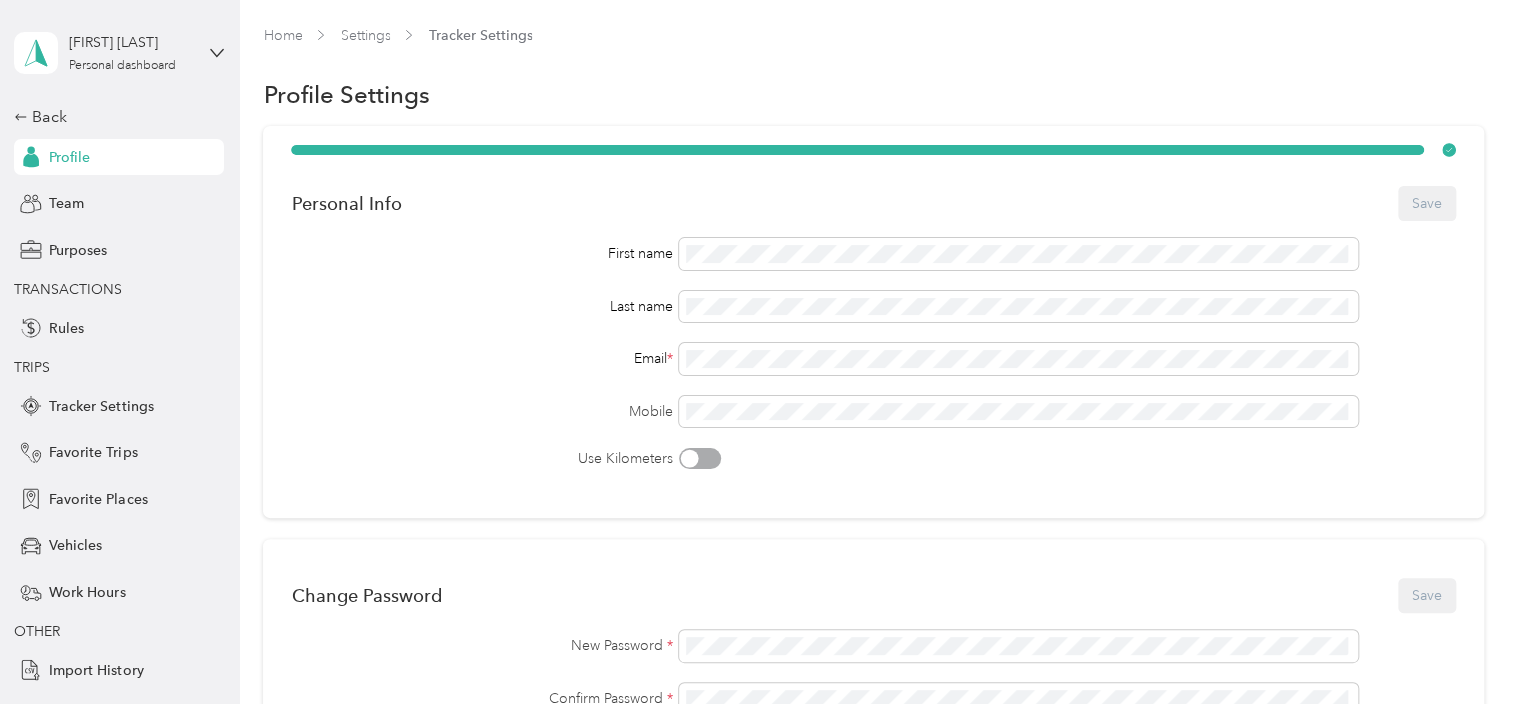 click on "Profile Settings" at bounding box center [873, 95] 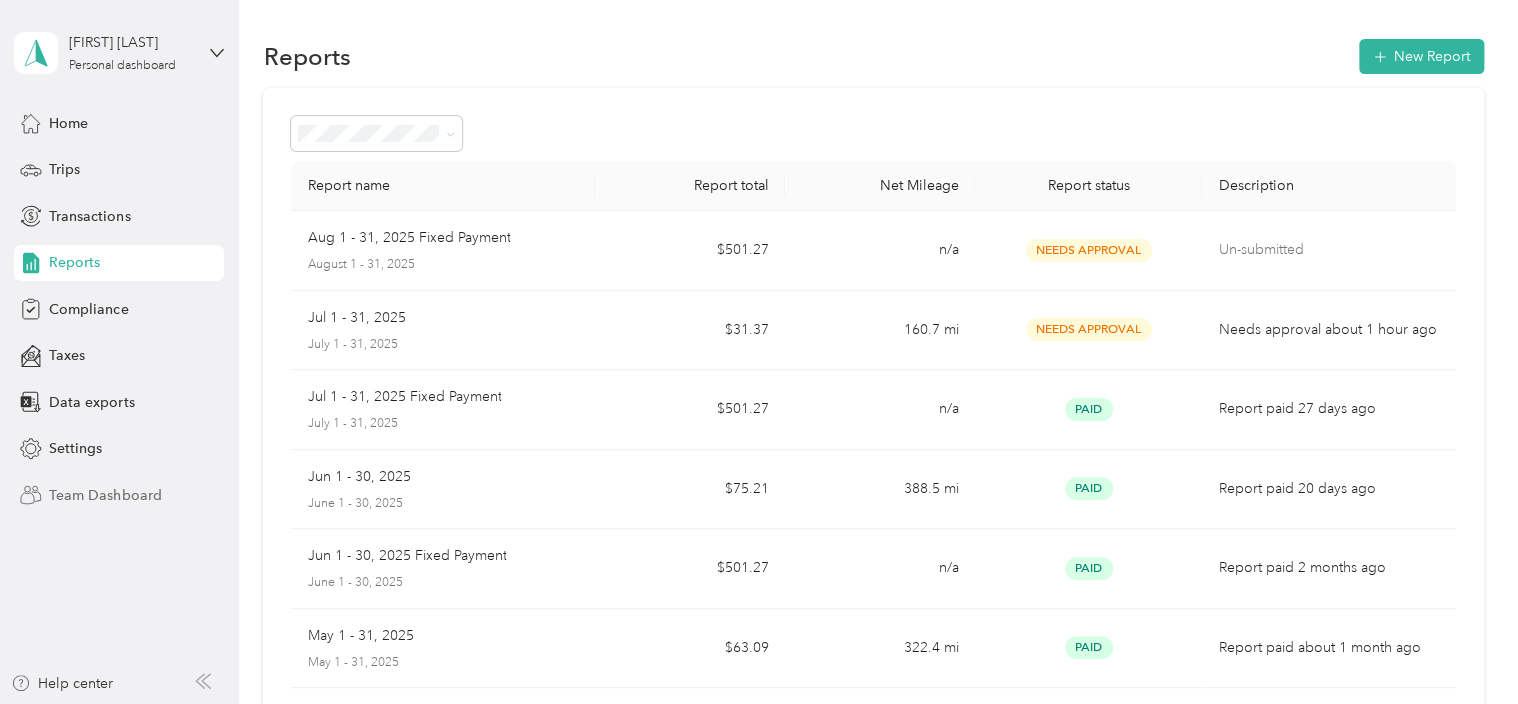 click on "Team Dashboard" at bounding box center (105, 495) 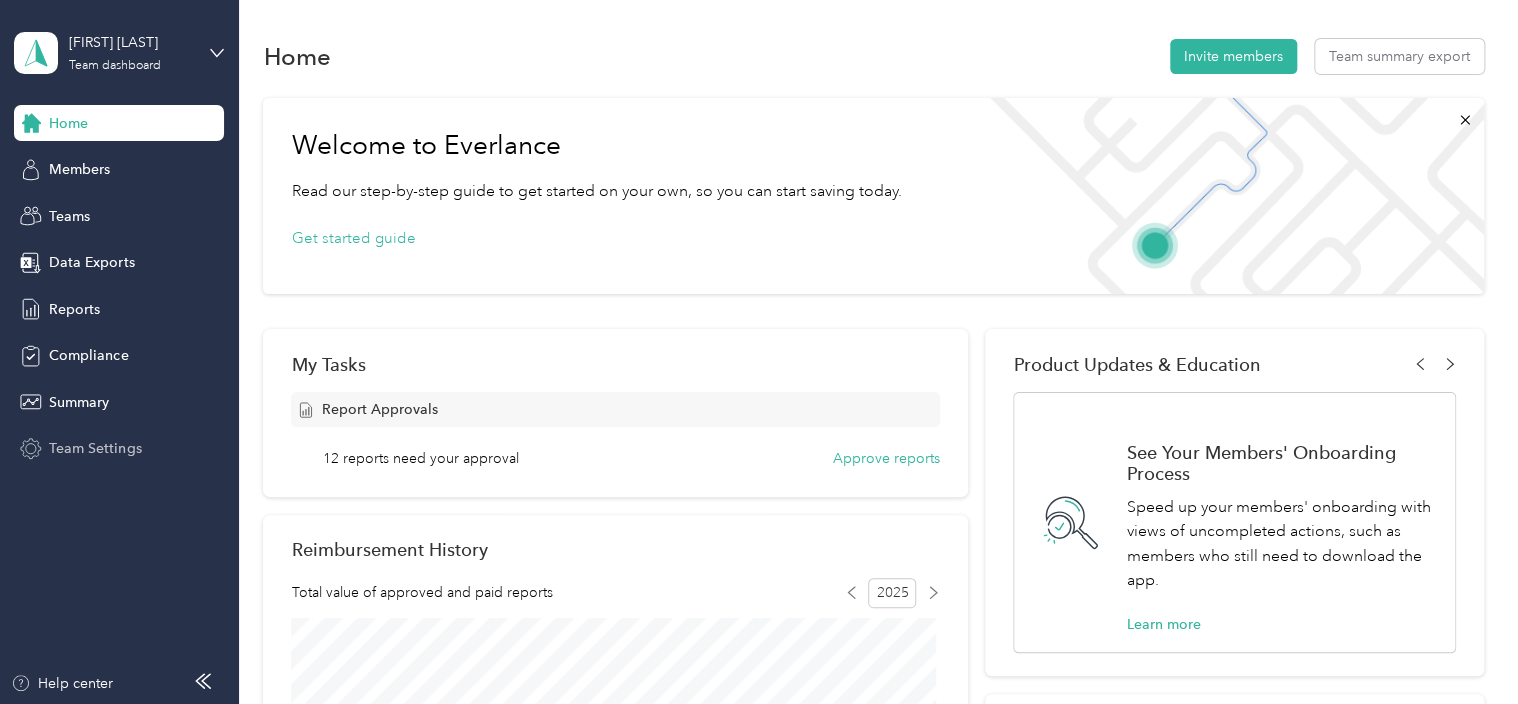 click on "Team Settings" at bounding box center [95, 448] 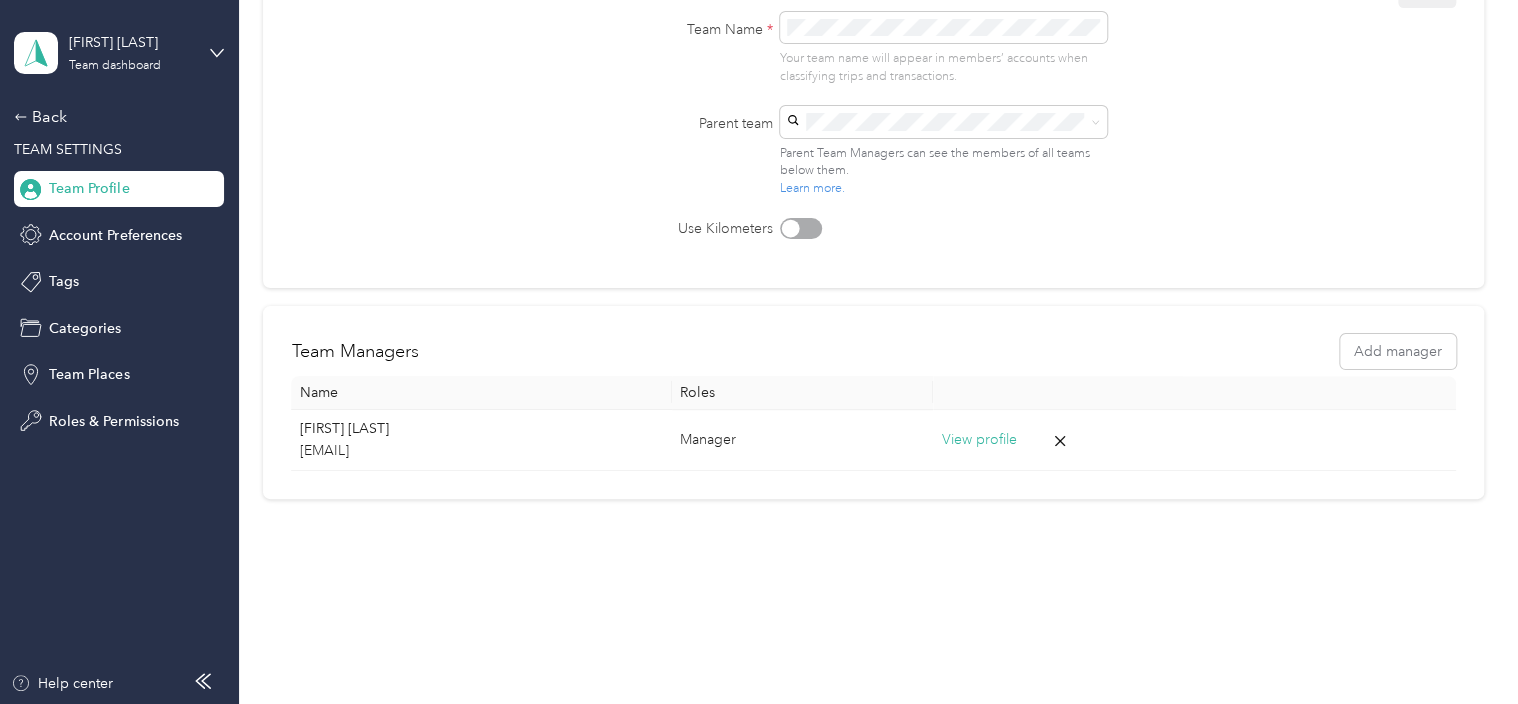 scroll, scrollTop: 0, scrollLeft: 0, axis: both 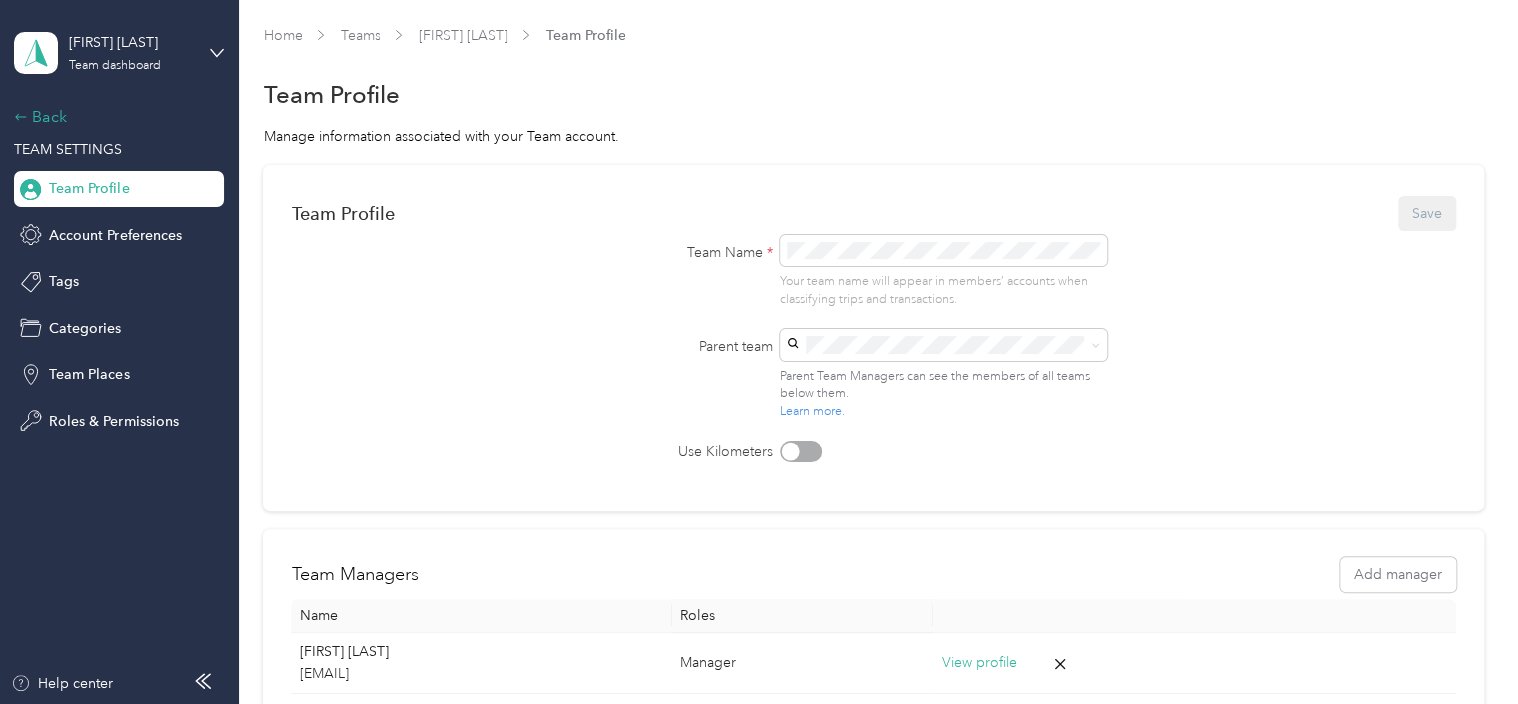 click 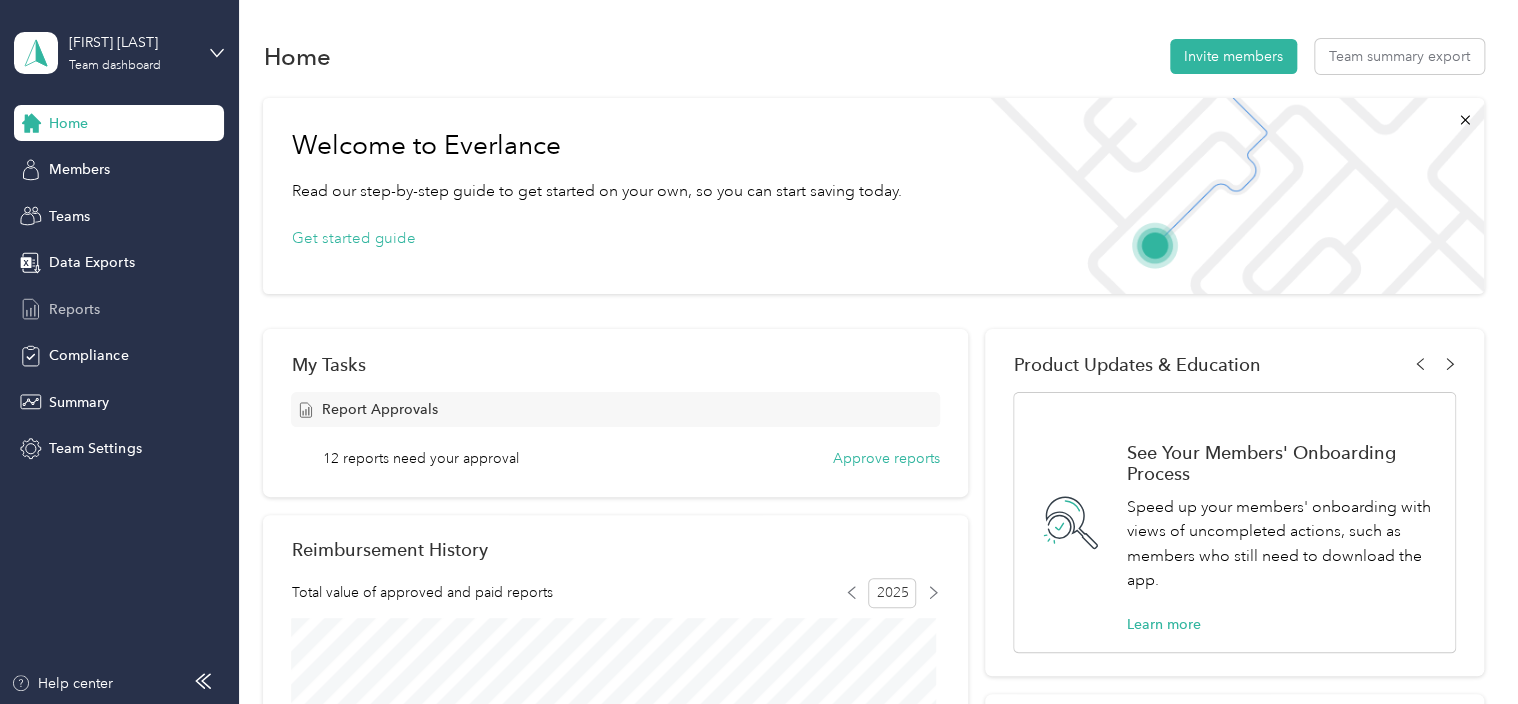 click on "Reports" at bounding box center (74, 309) 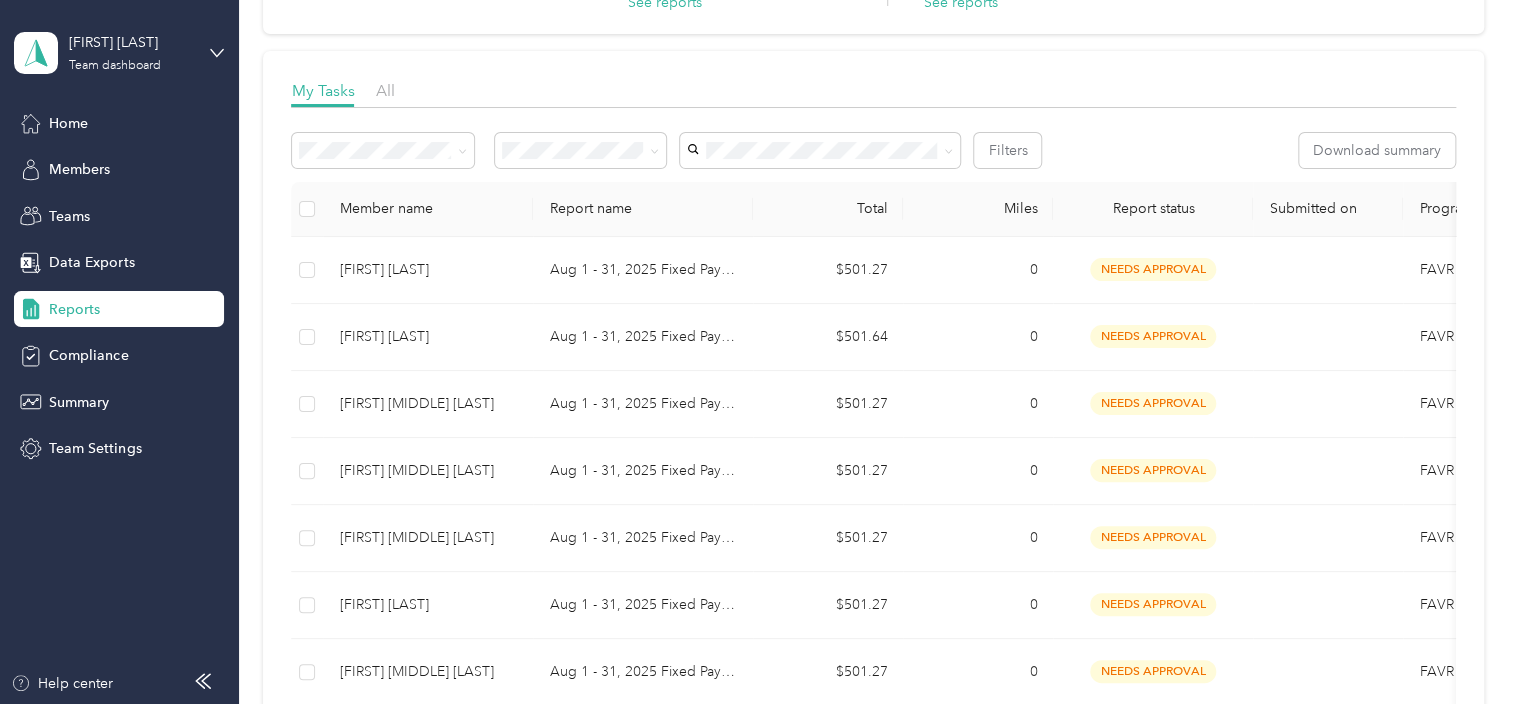 scroll, scrollTop: 244, scrollLeft: 0, axis: vertical 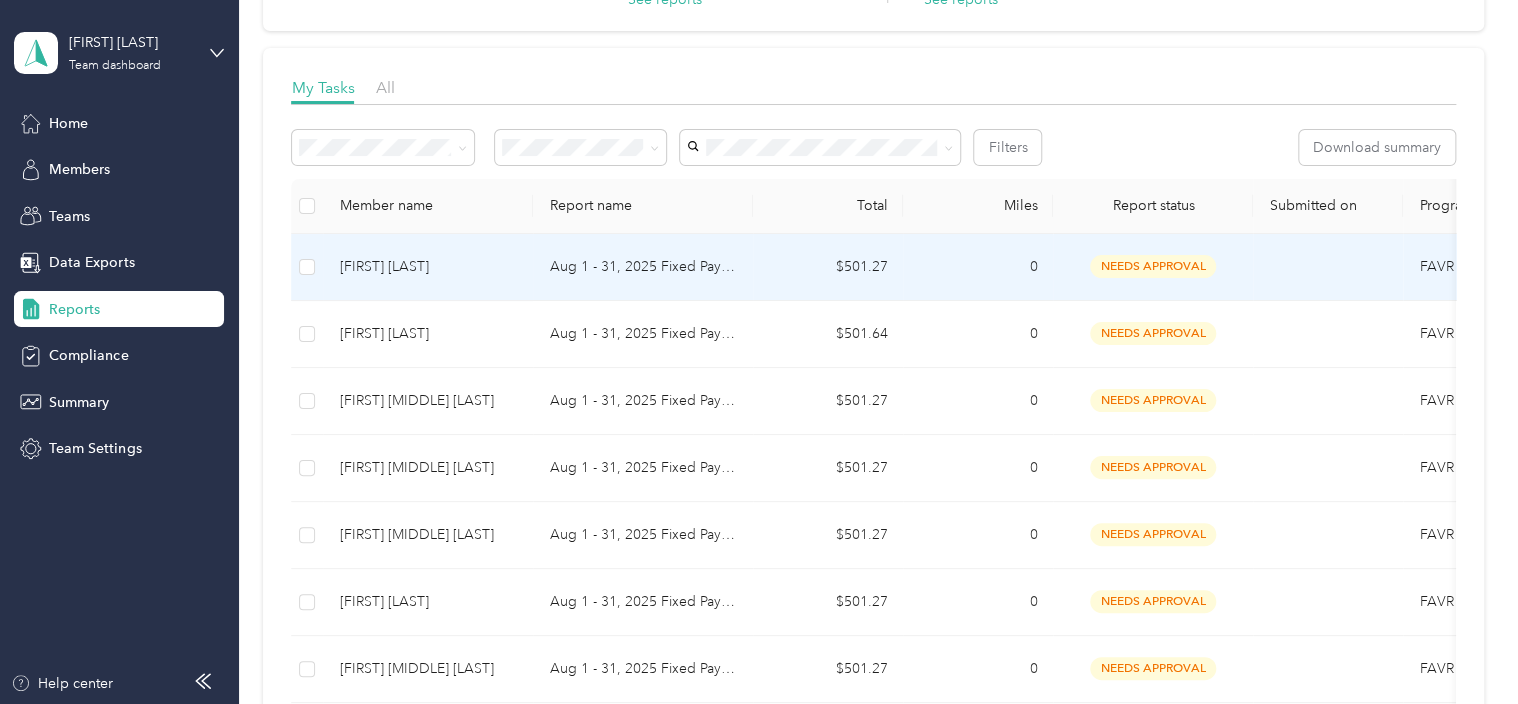 click at bounding box center (1328, 267) 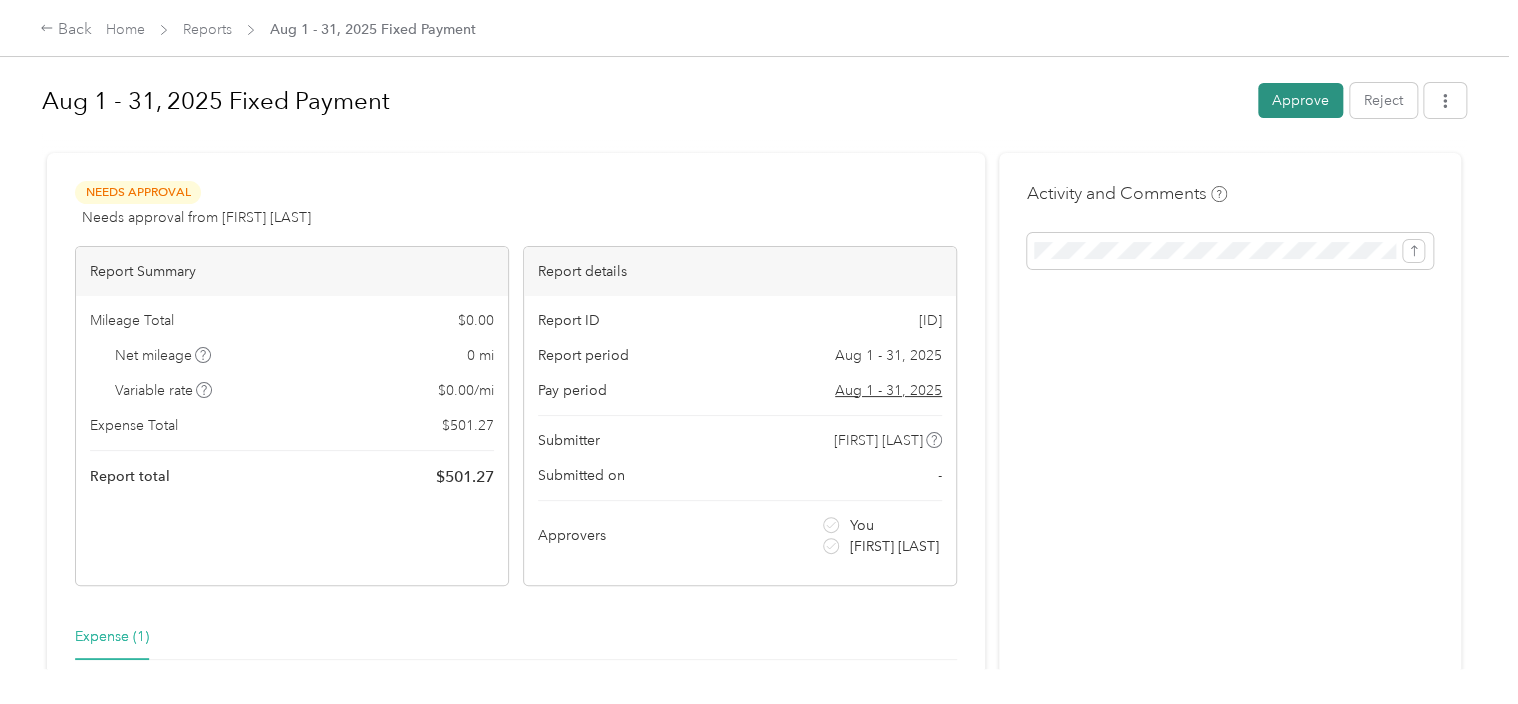 click on "Approve" at bounding box center [1300, 100] 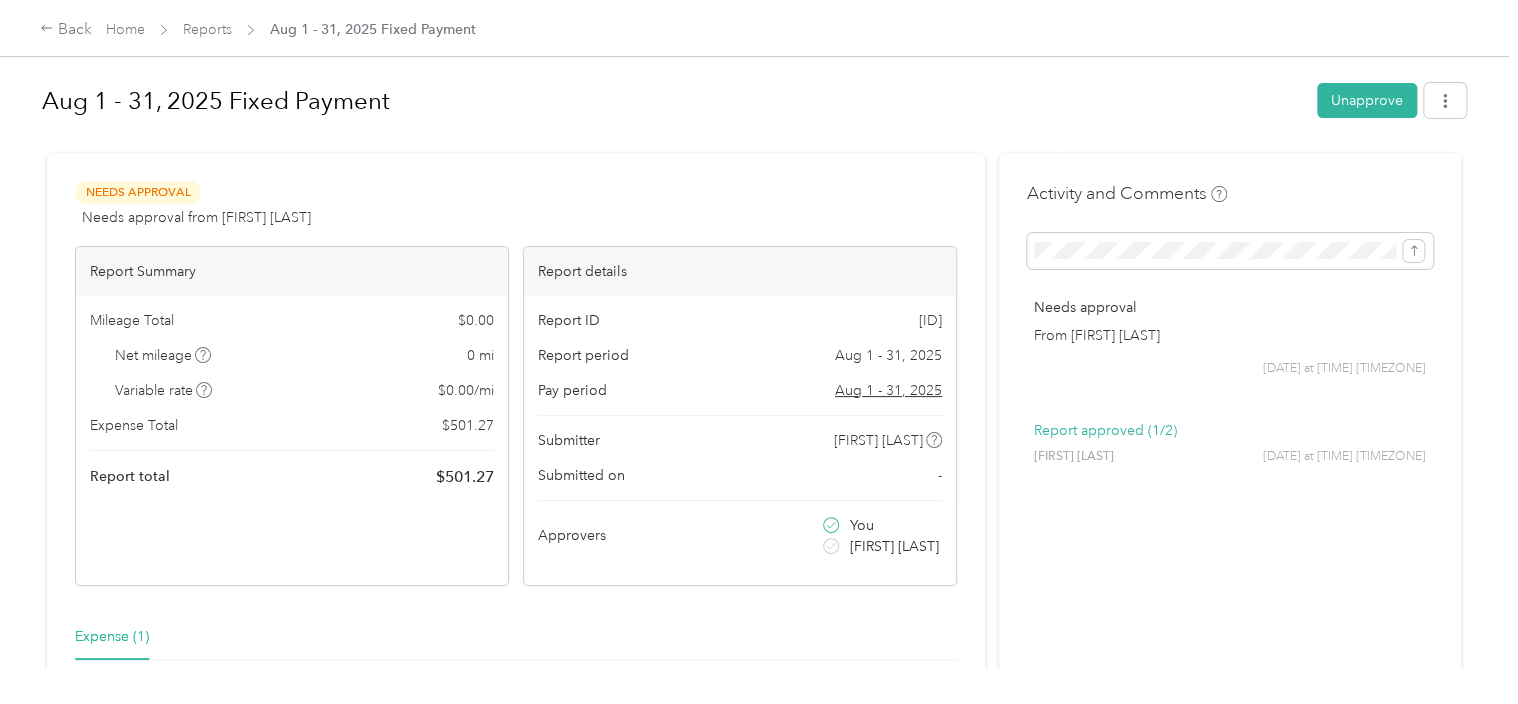 click on "[MONTH] [START_DAY] - [END_DAY], [YEAR] [TIME] [PAYMENT_TYPE]" at bounding box center [759, 28] 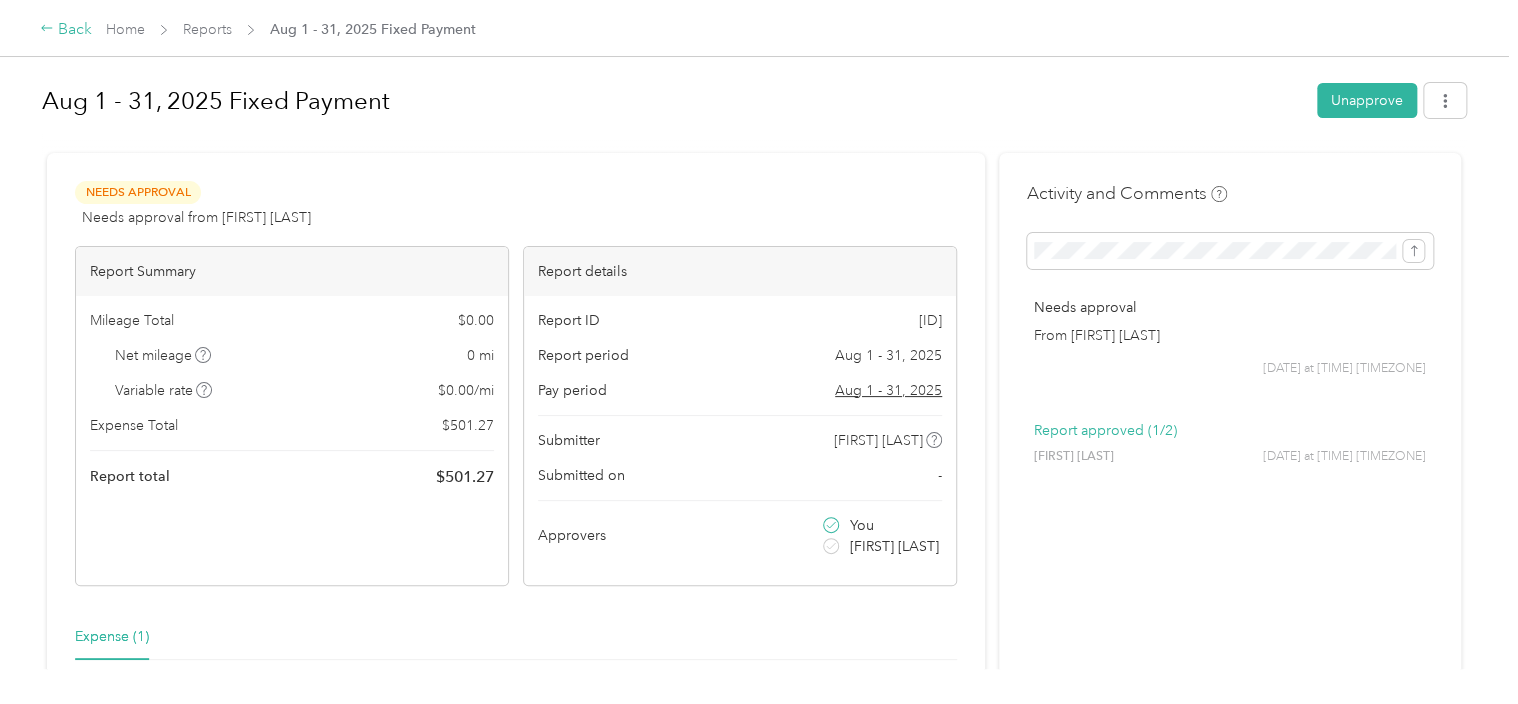 click 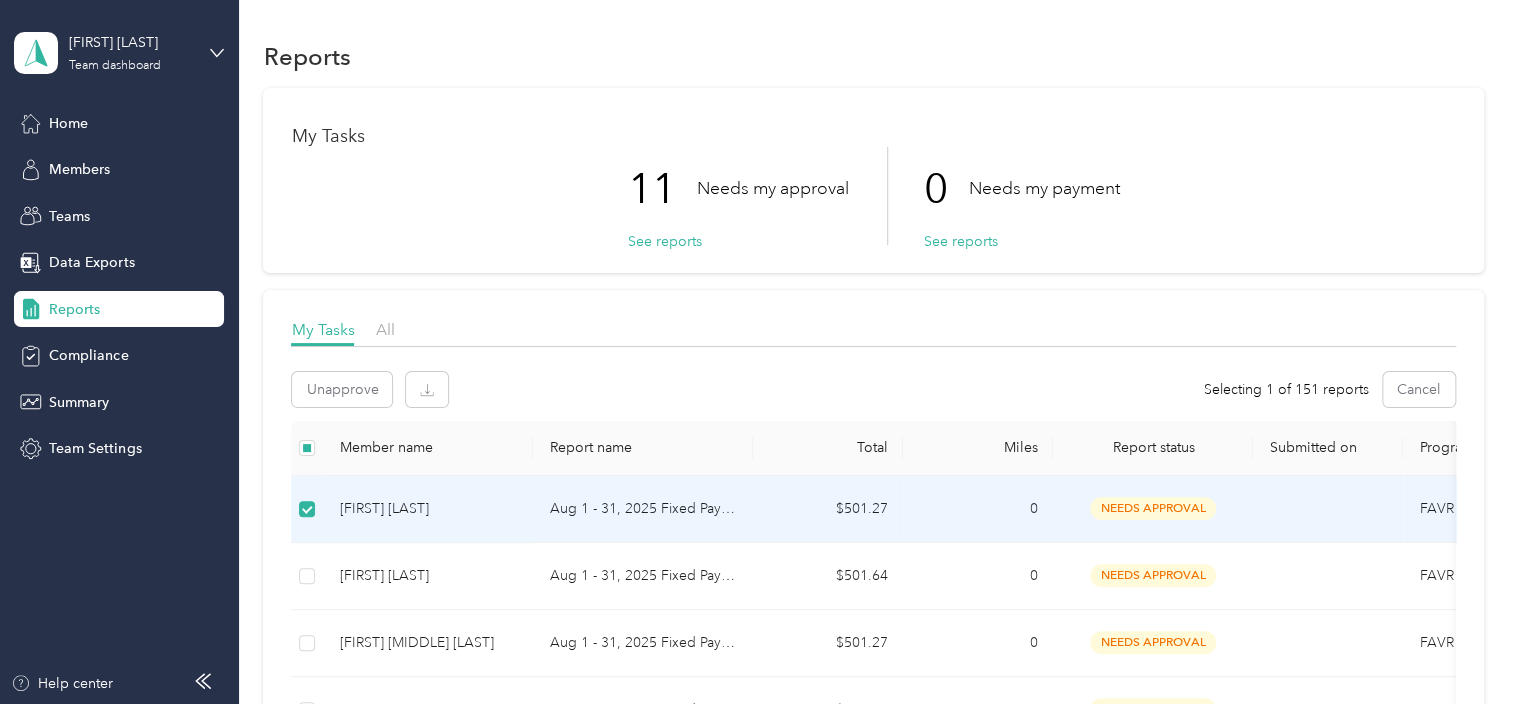click on "0" at bounding box center [978, 509] 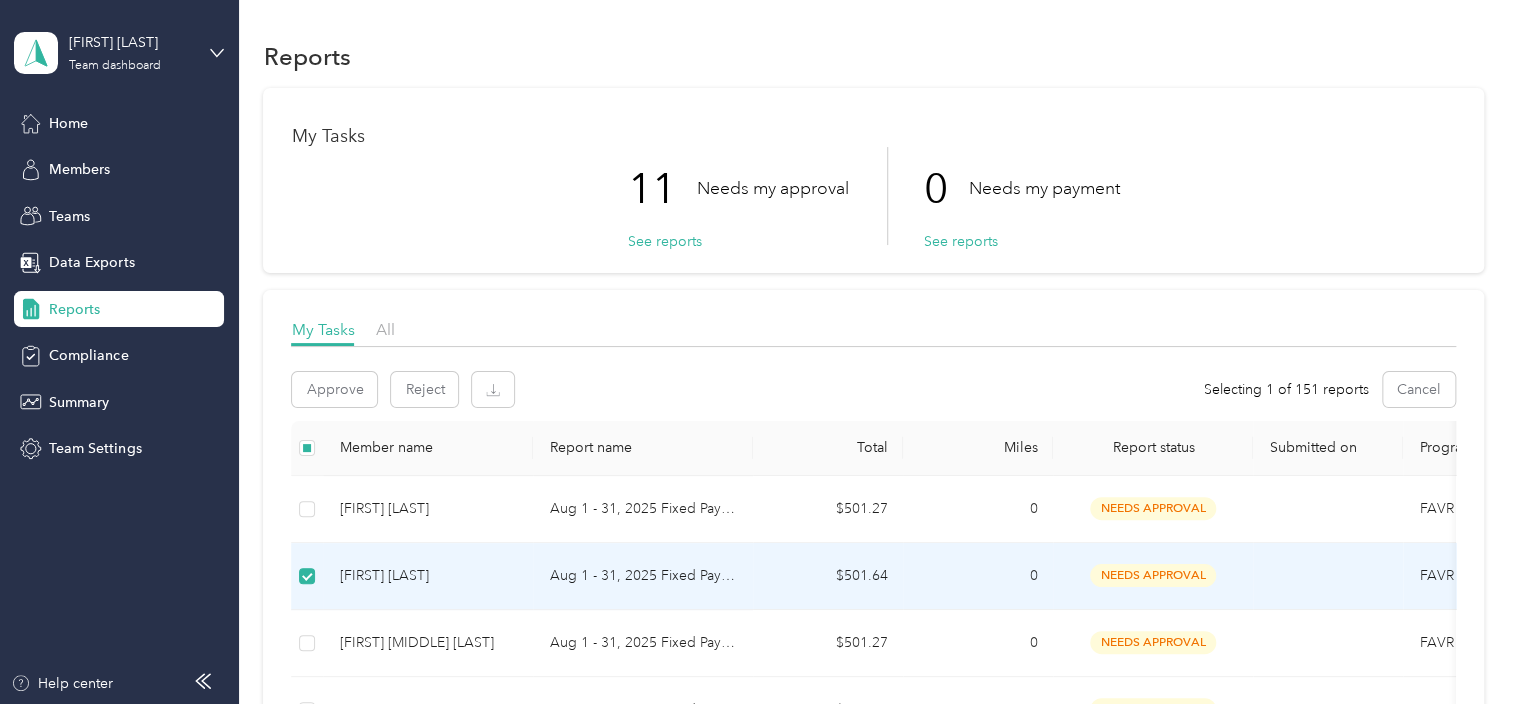 click on "$501.64" at bounding box center [828, 576] 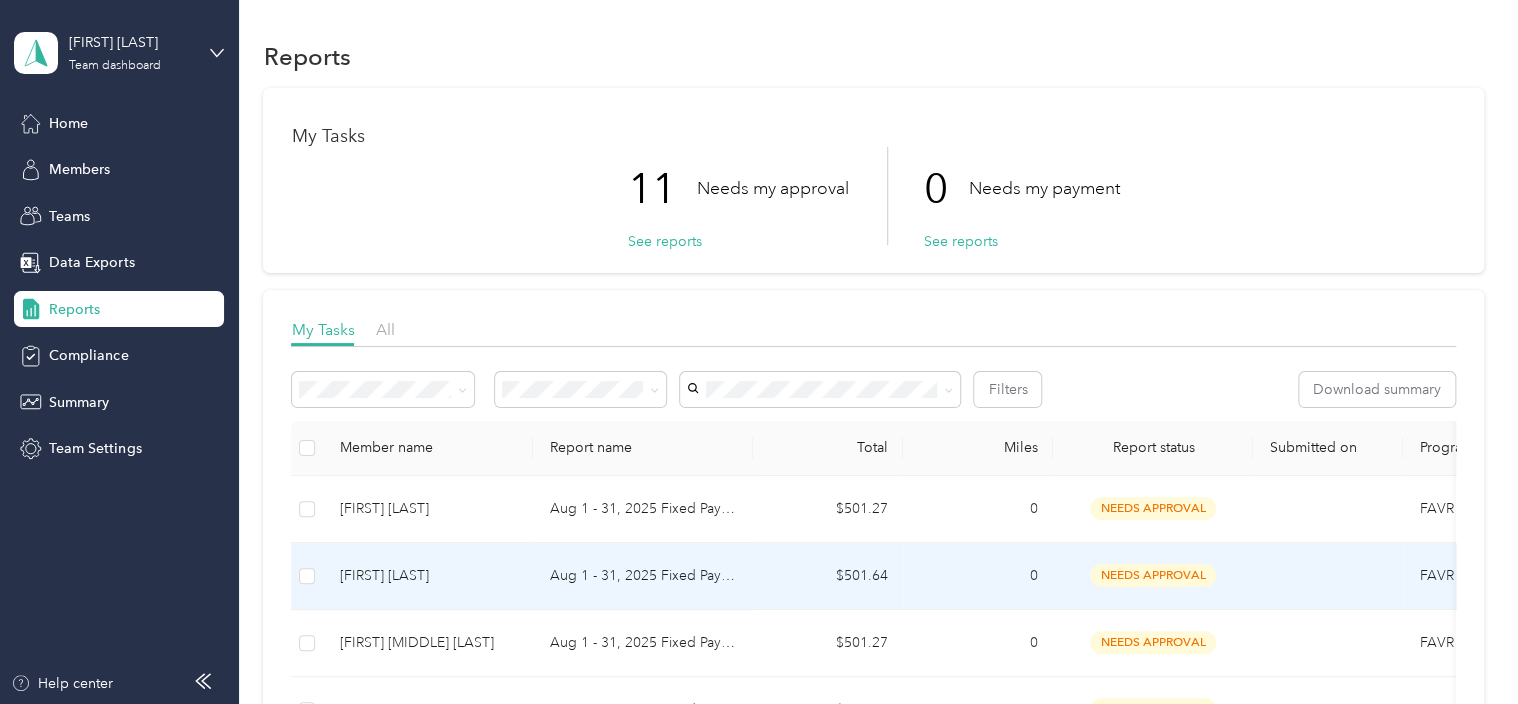 click on "$501.64" at bounding box center [828, 576] 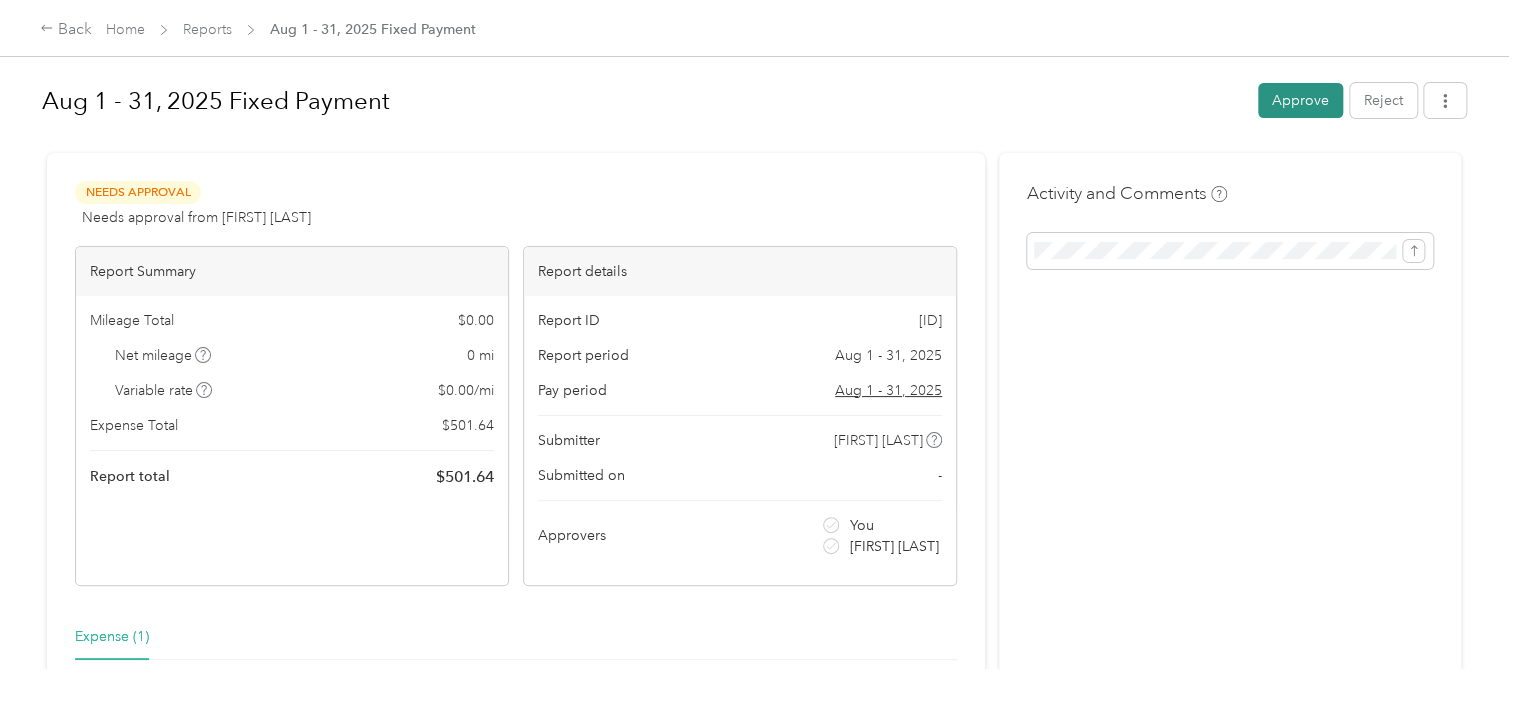 click on "Approve" at bounding box center (1300, 100) 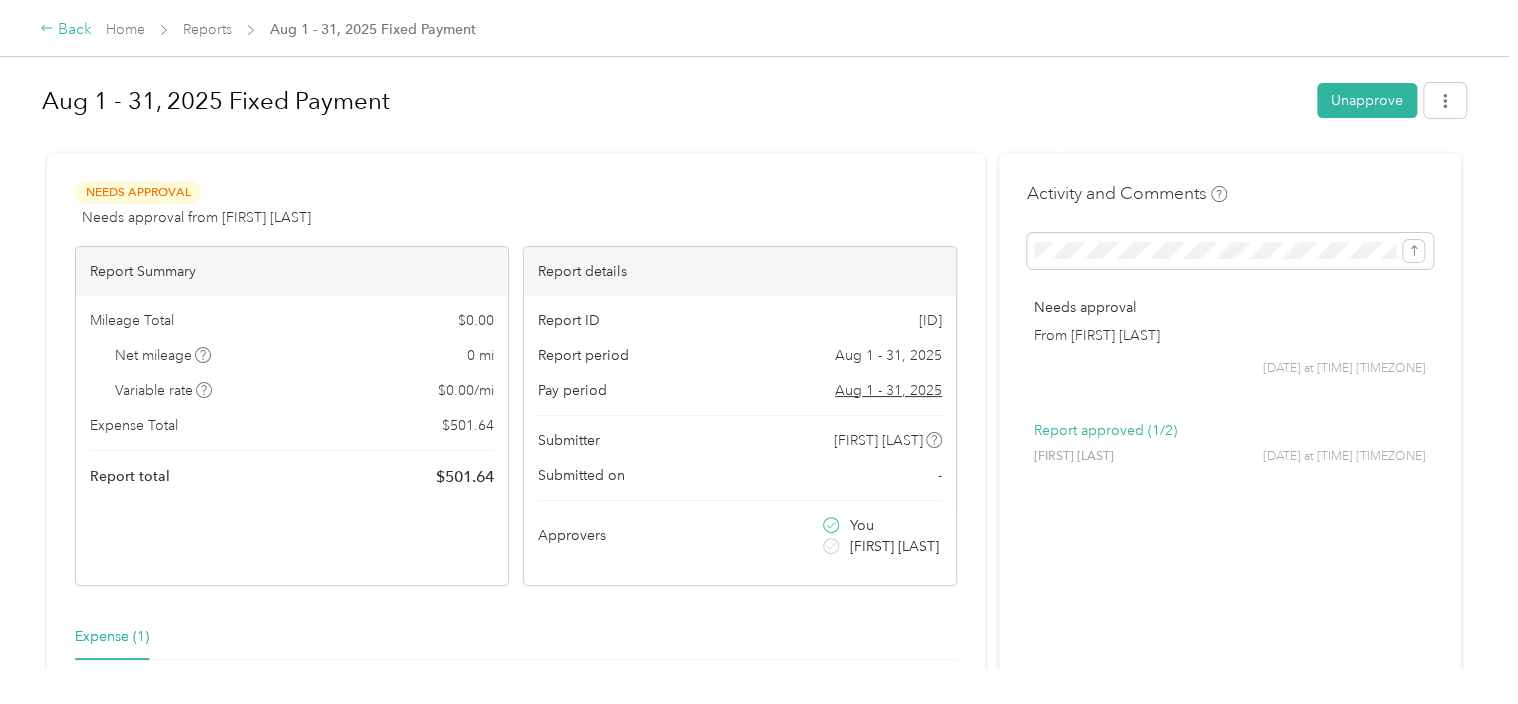 click 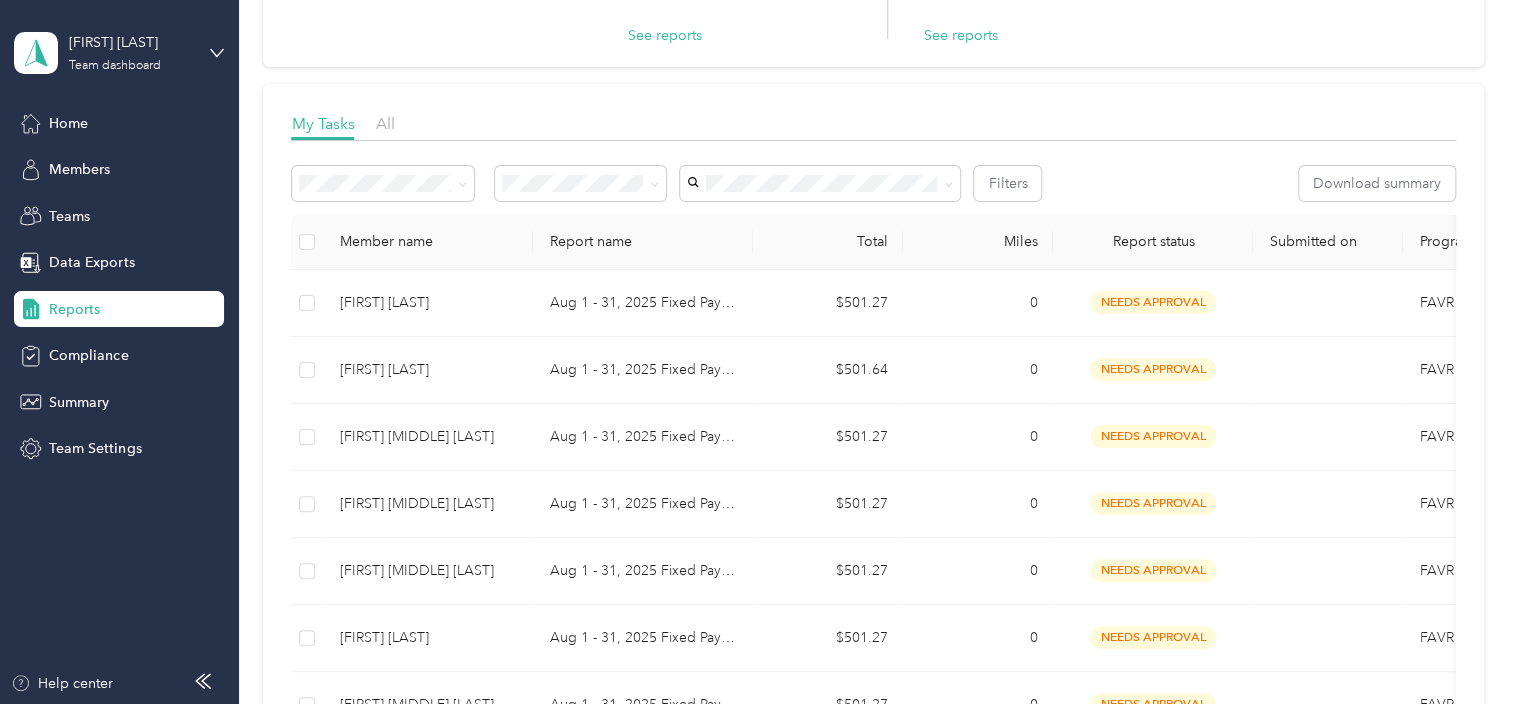 scroll, scrollTop: 292, scrollLeft: 0, axis: vertical 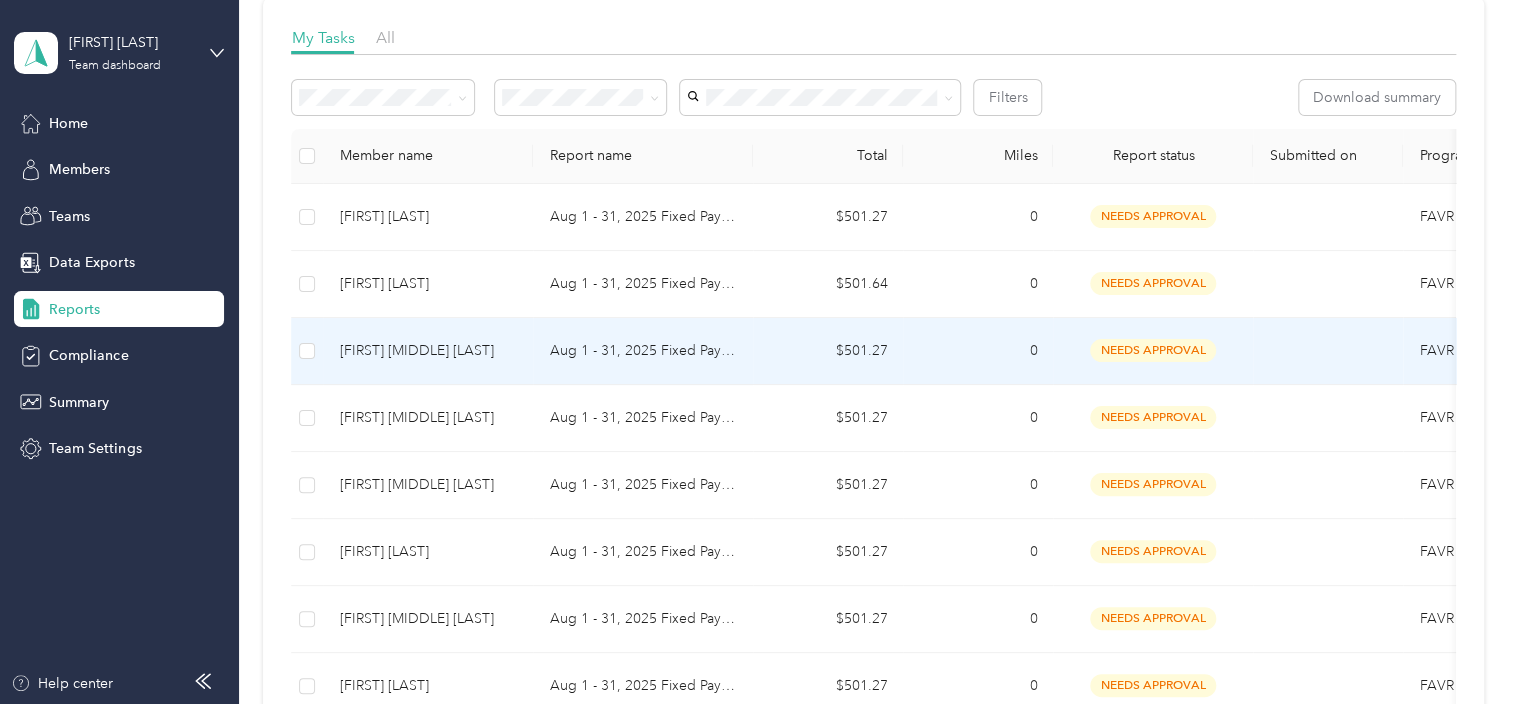 click on "$501.27" at bounding box center (828, 351) 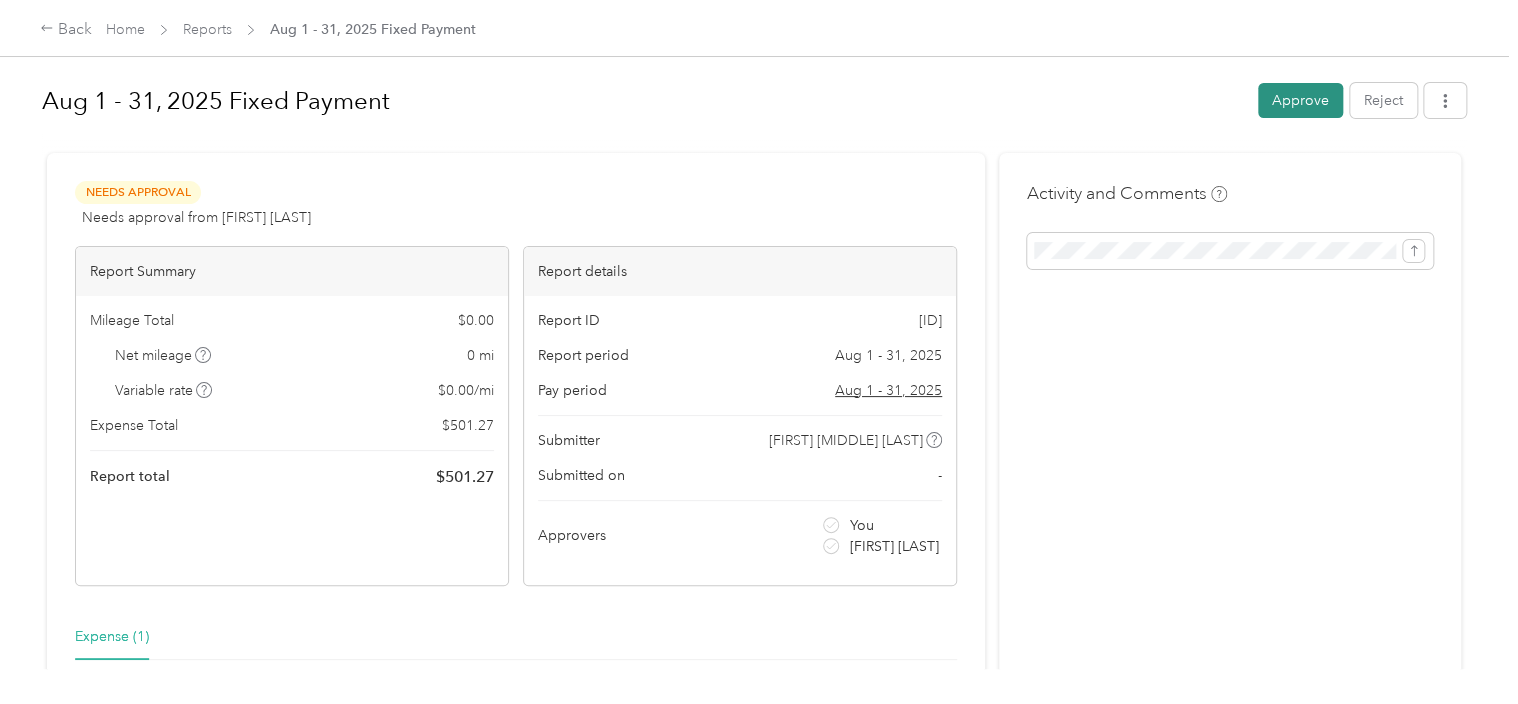 click on "Approve" at bounding box center (1300, 100) 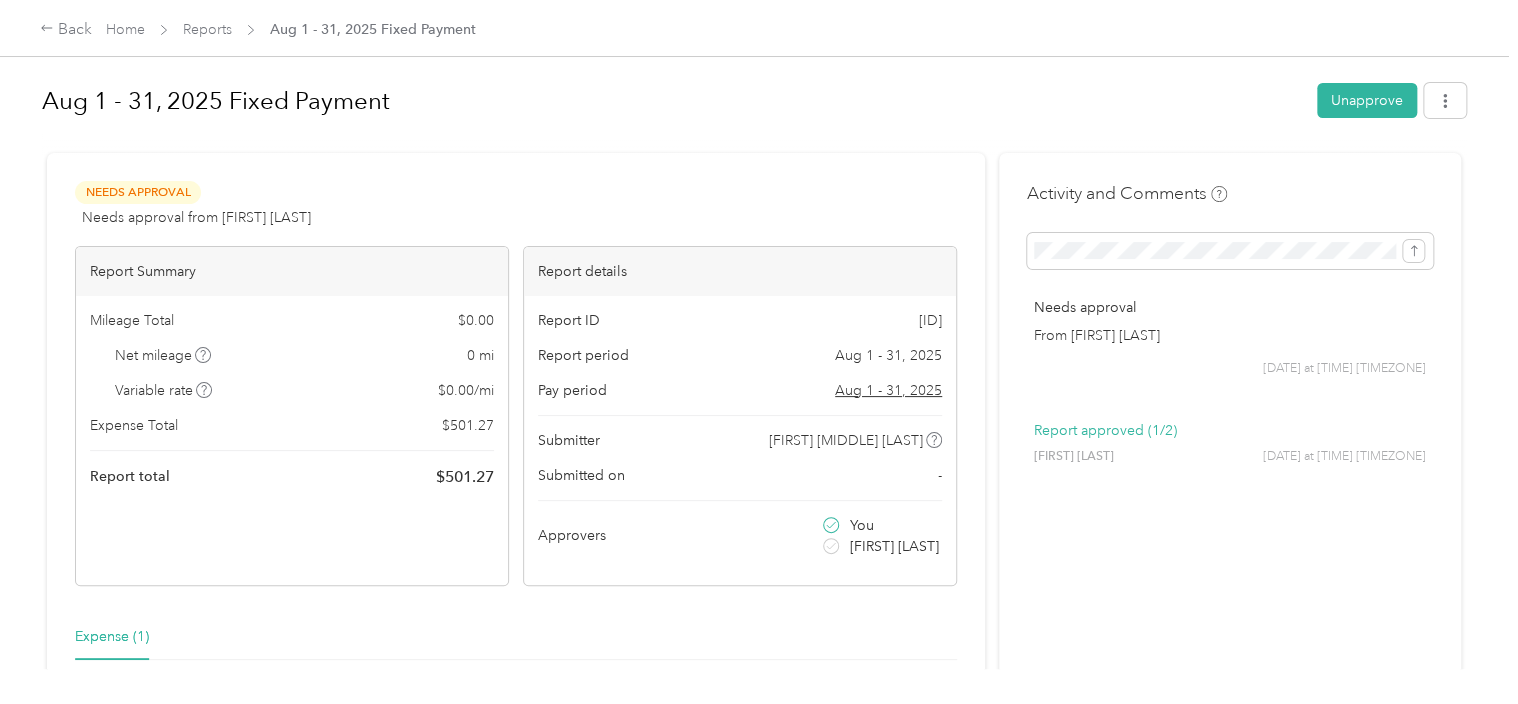 click on "[MONTH] [START_DAY] - [END_DAY], [YEAR] [TIME] [PAYMENT_TYPE]" at bounding box center (759, 28) 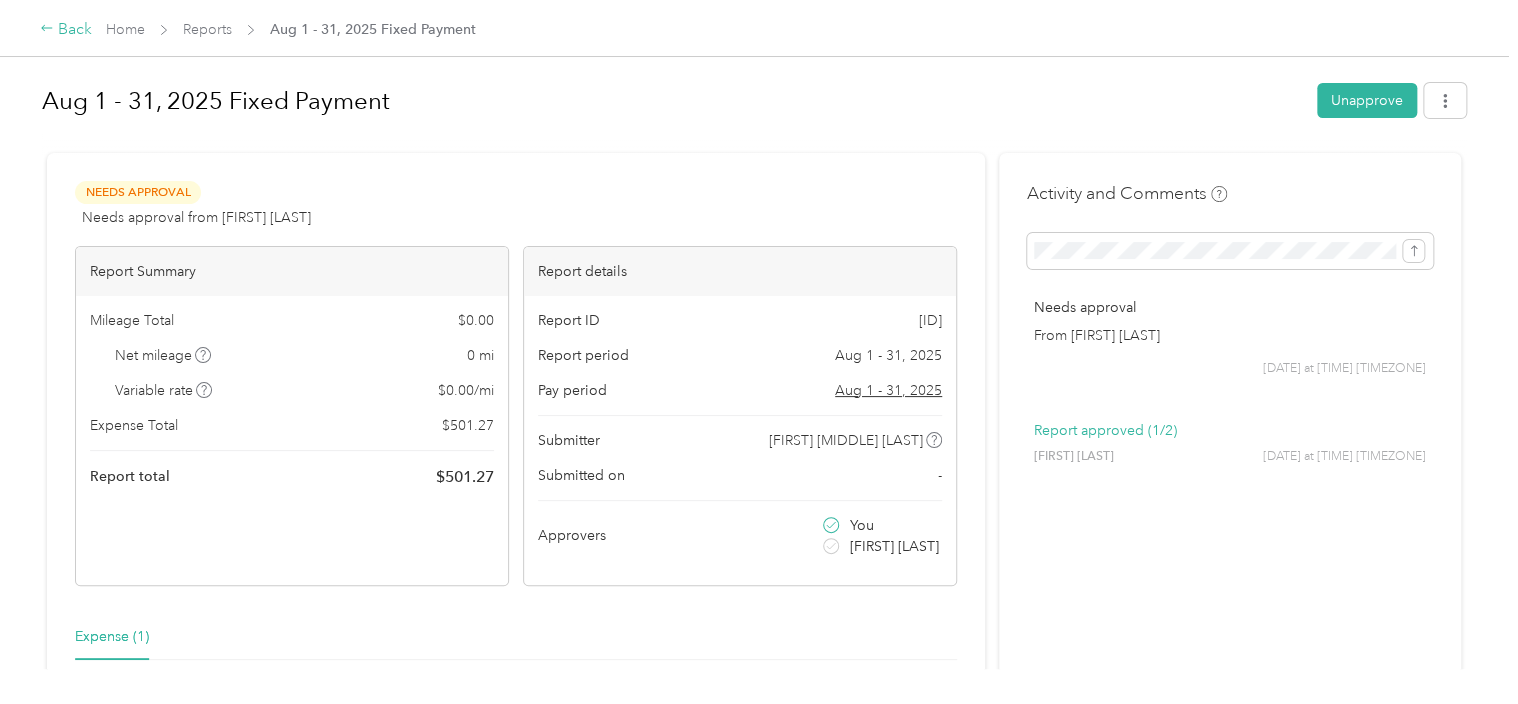 click 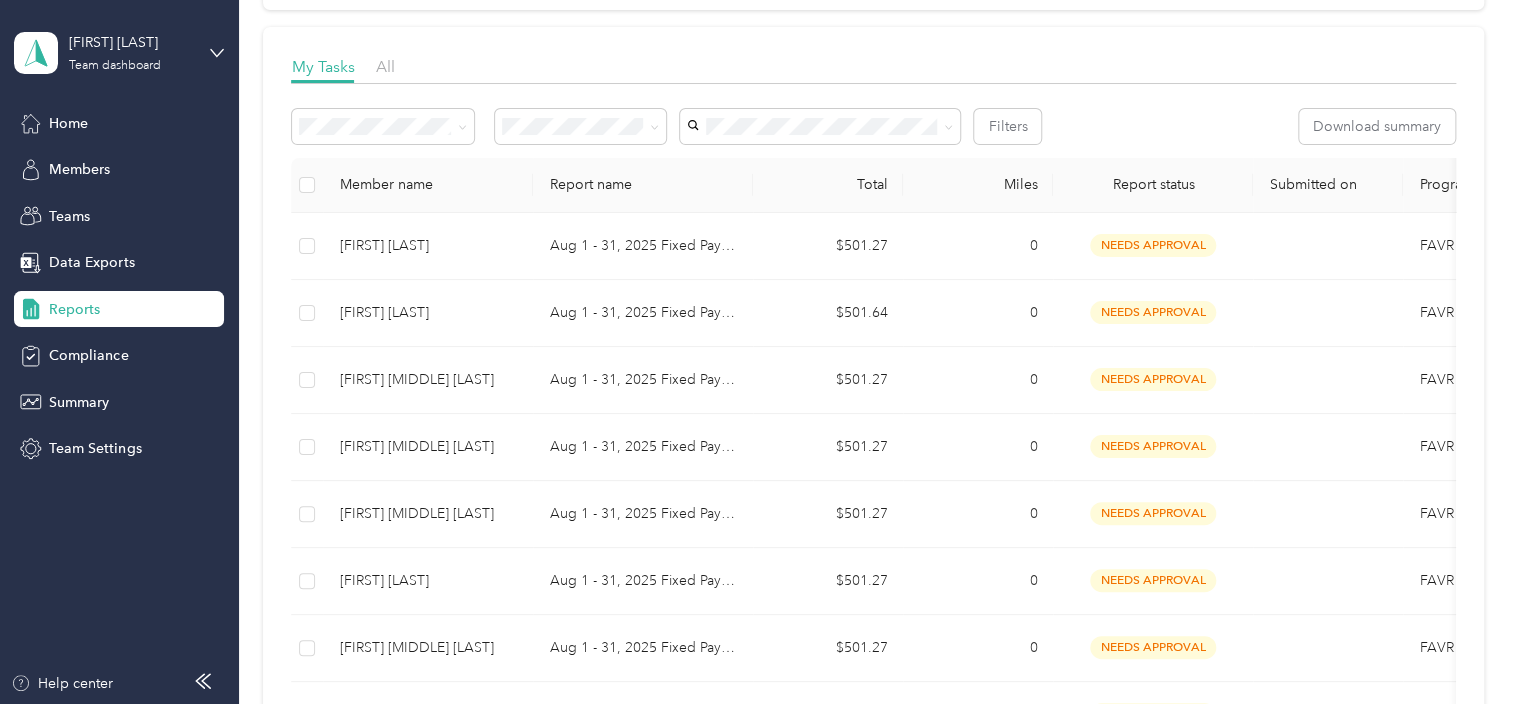 scroll, scrollTop: 278, scrollLeft: 0, axis: vertical 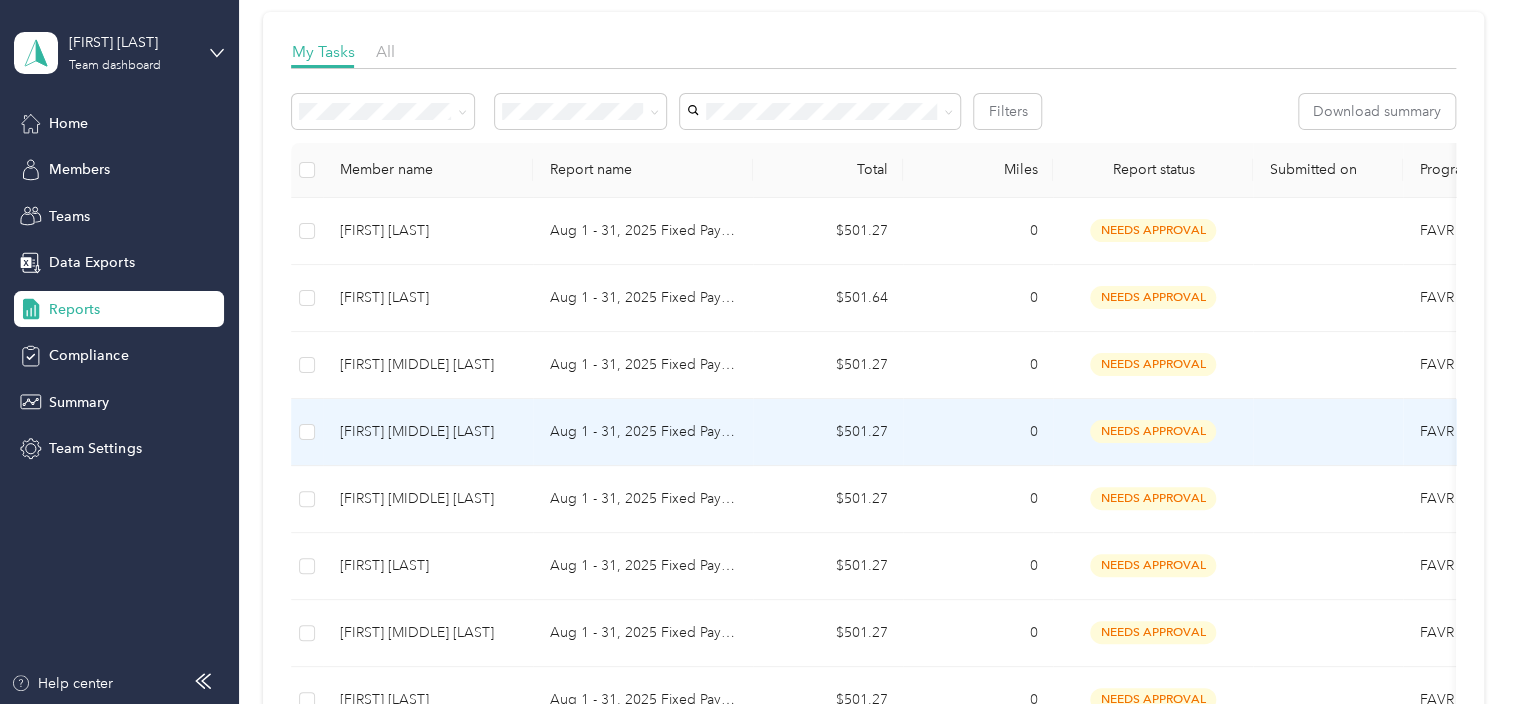 click on "[FIRST] [MIDDLE] [LAST]" at bounding box center (428, 432) 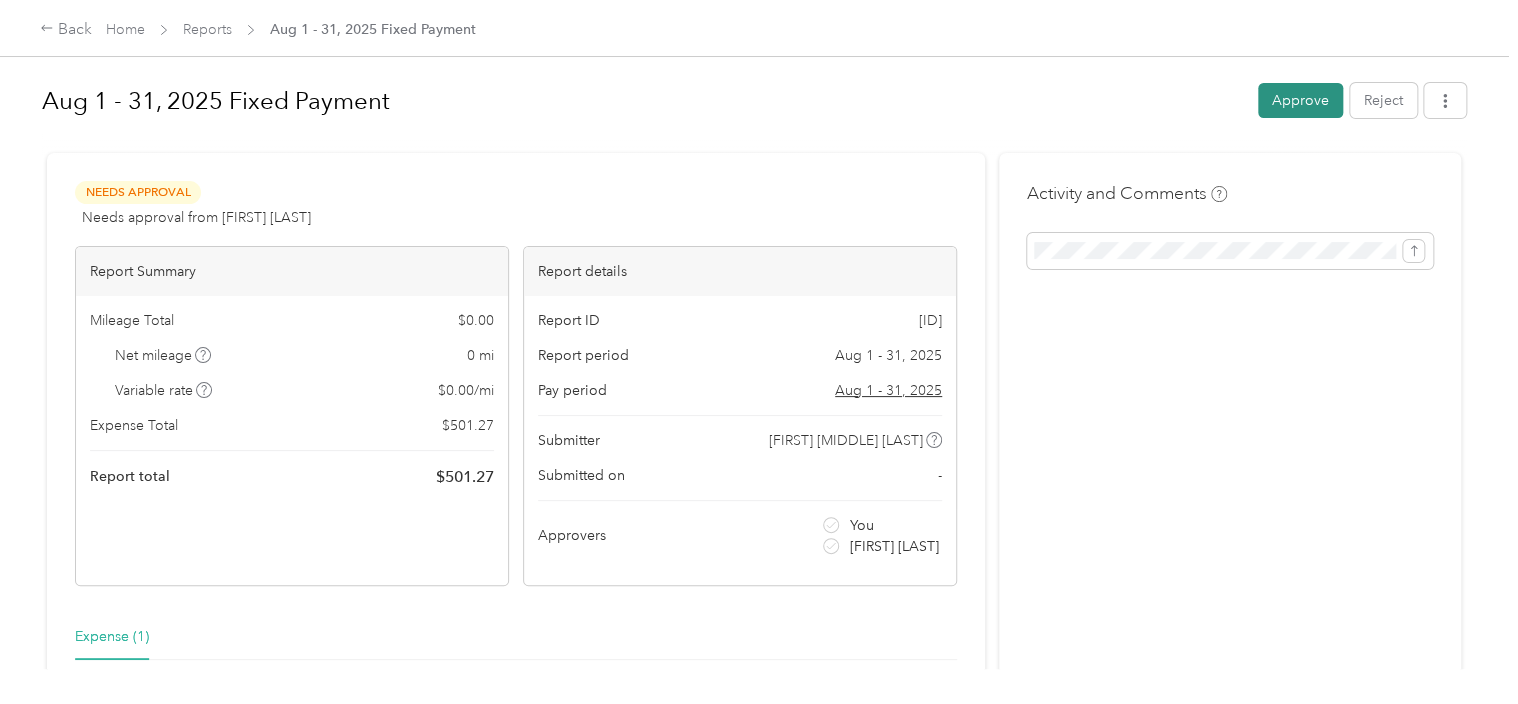 click on "Approve" at bounding box center (1300, 100) 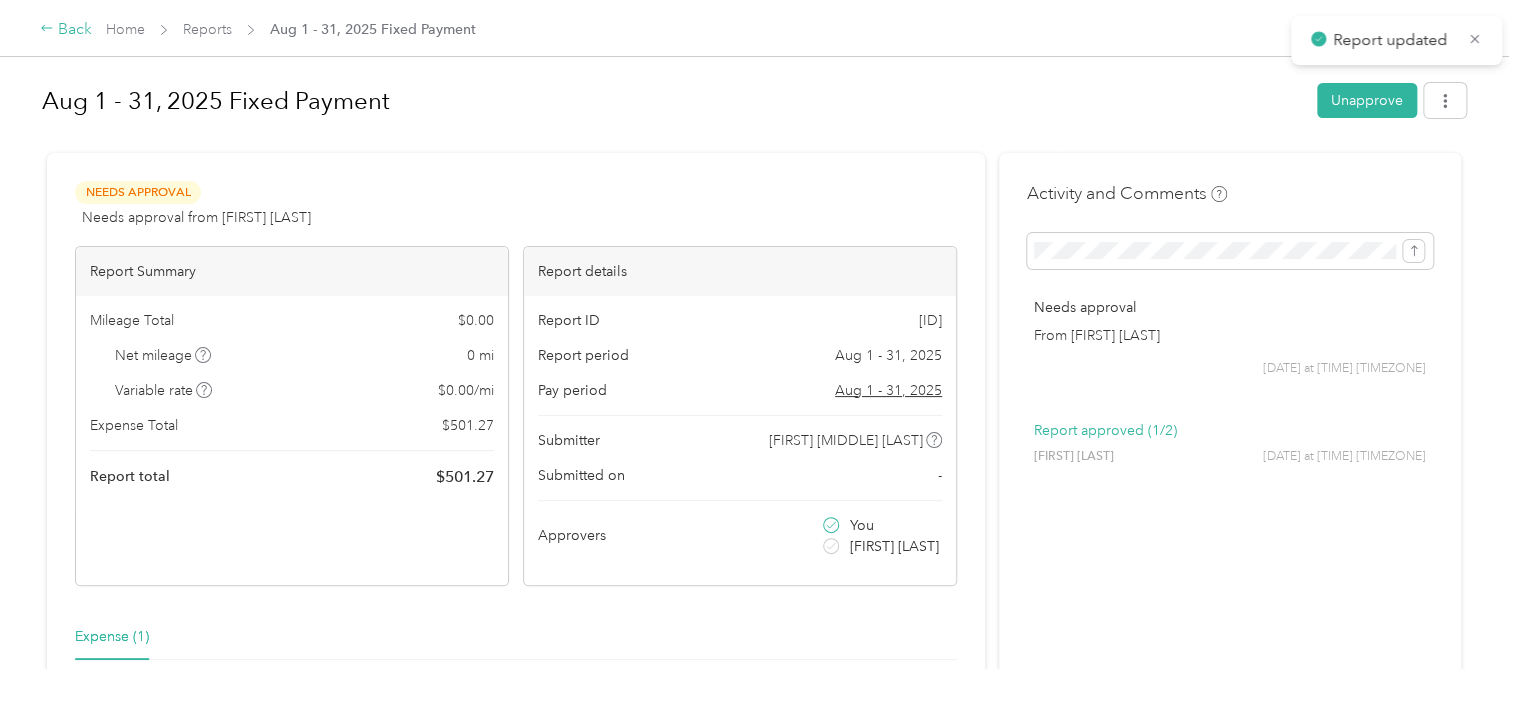 click 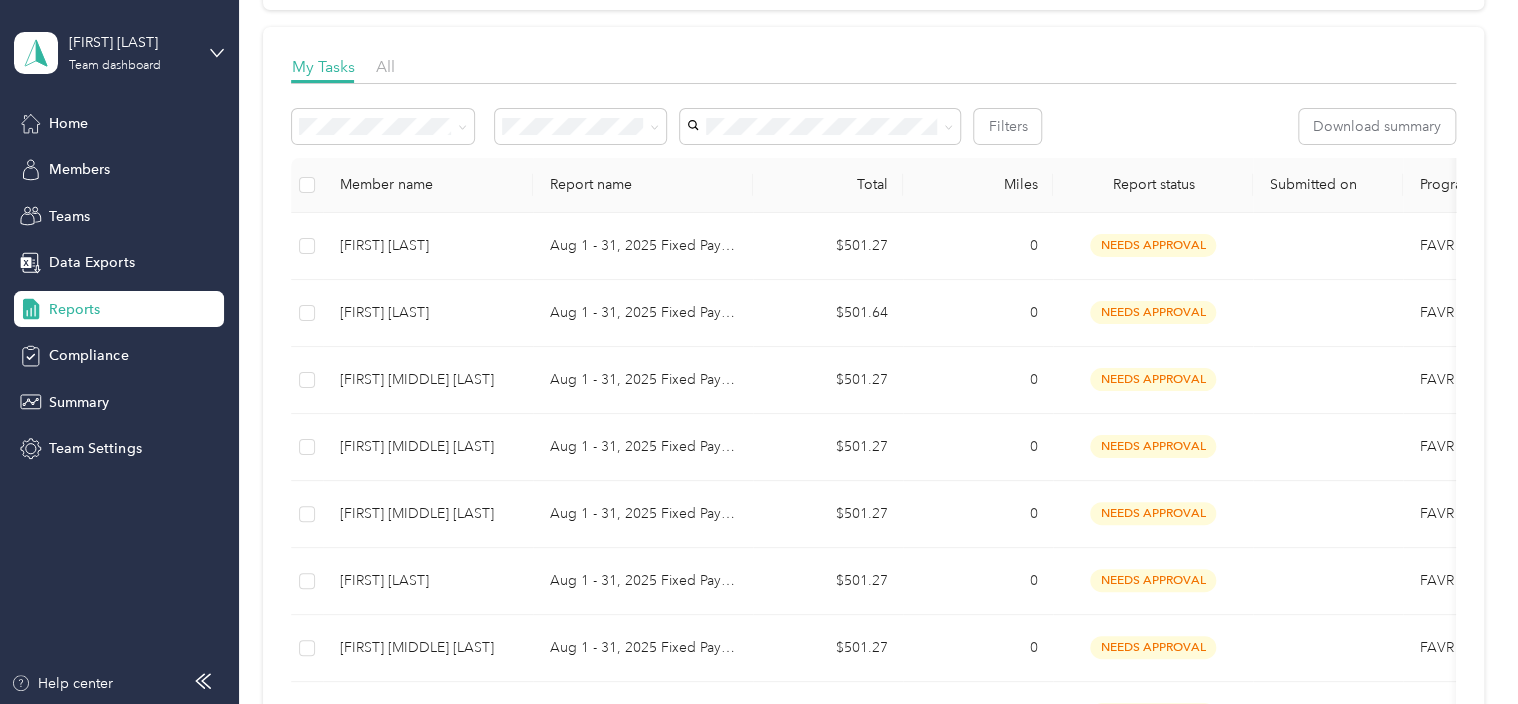 scroll, scrollTop: 397, scrollLeft: 0, axis: vertical 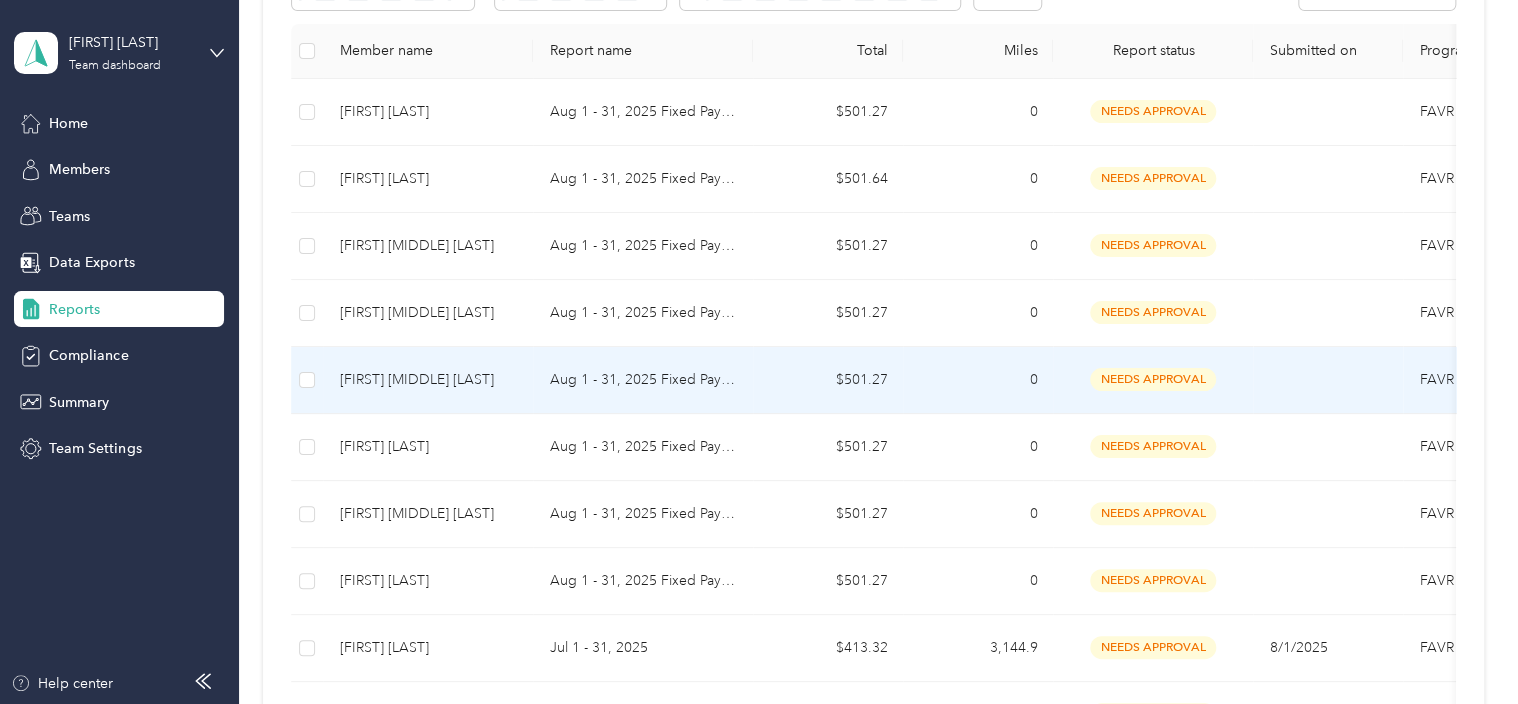 click on "[FIRST] [MIDDLE] [LAST]" at bounding box center (428, 380) 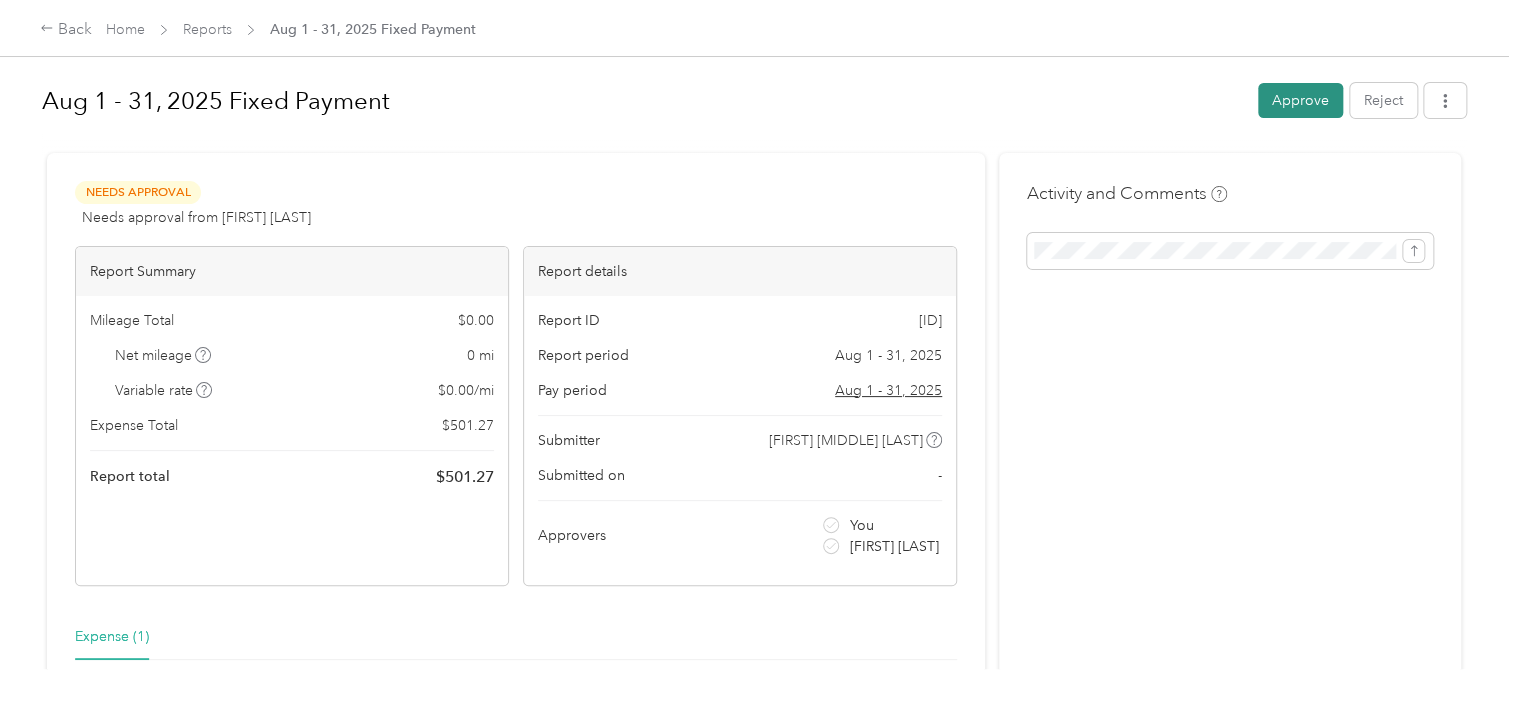 click on "Approve" at bounding box center [1300, 100] 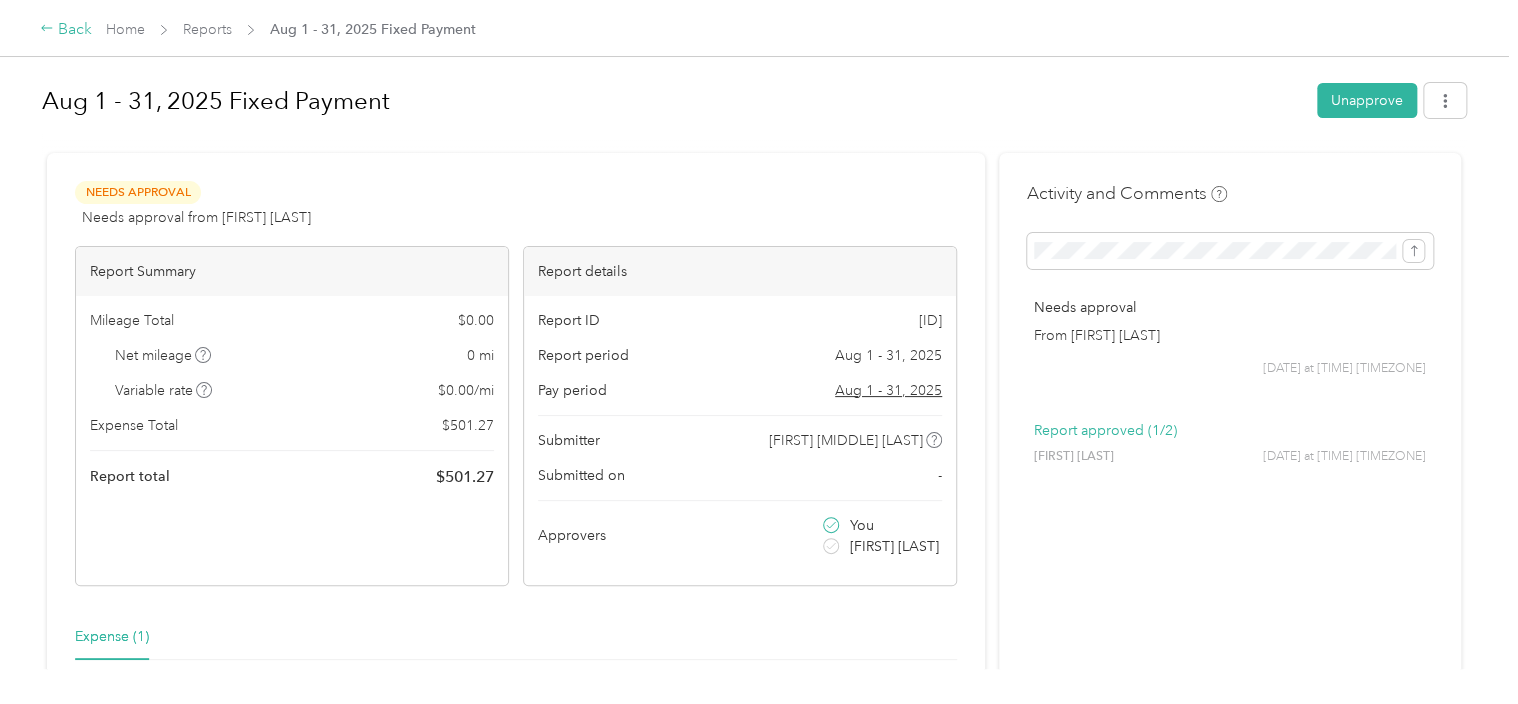 click 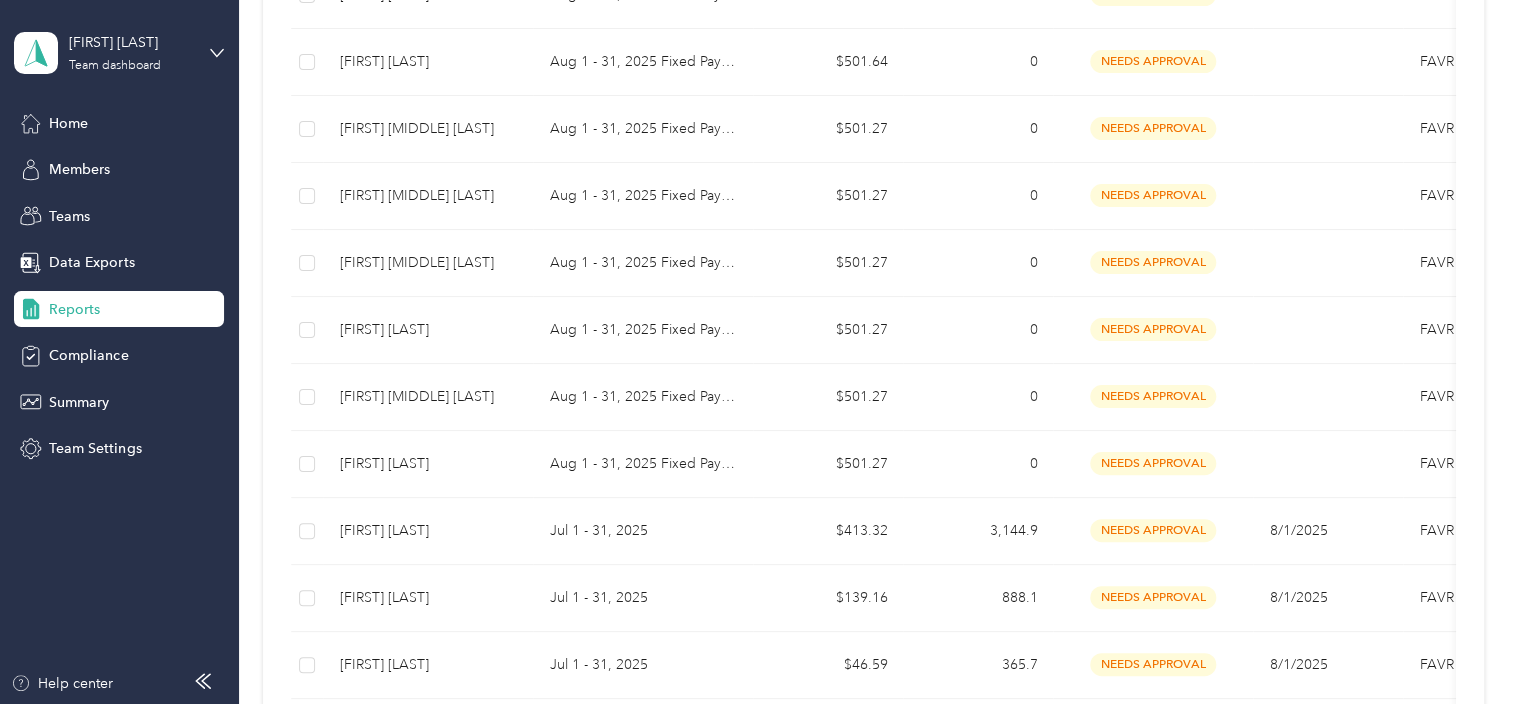 scroll, scrollTop: 523, scrollLeft: 0, axis: vertical 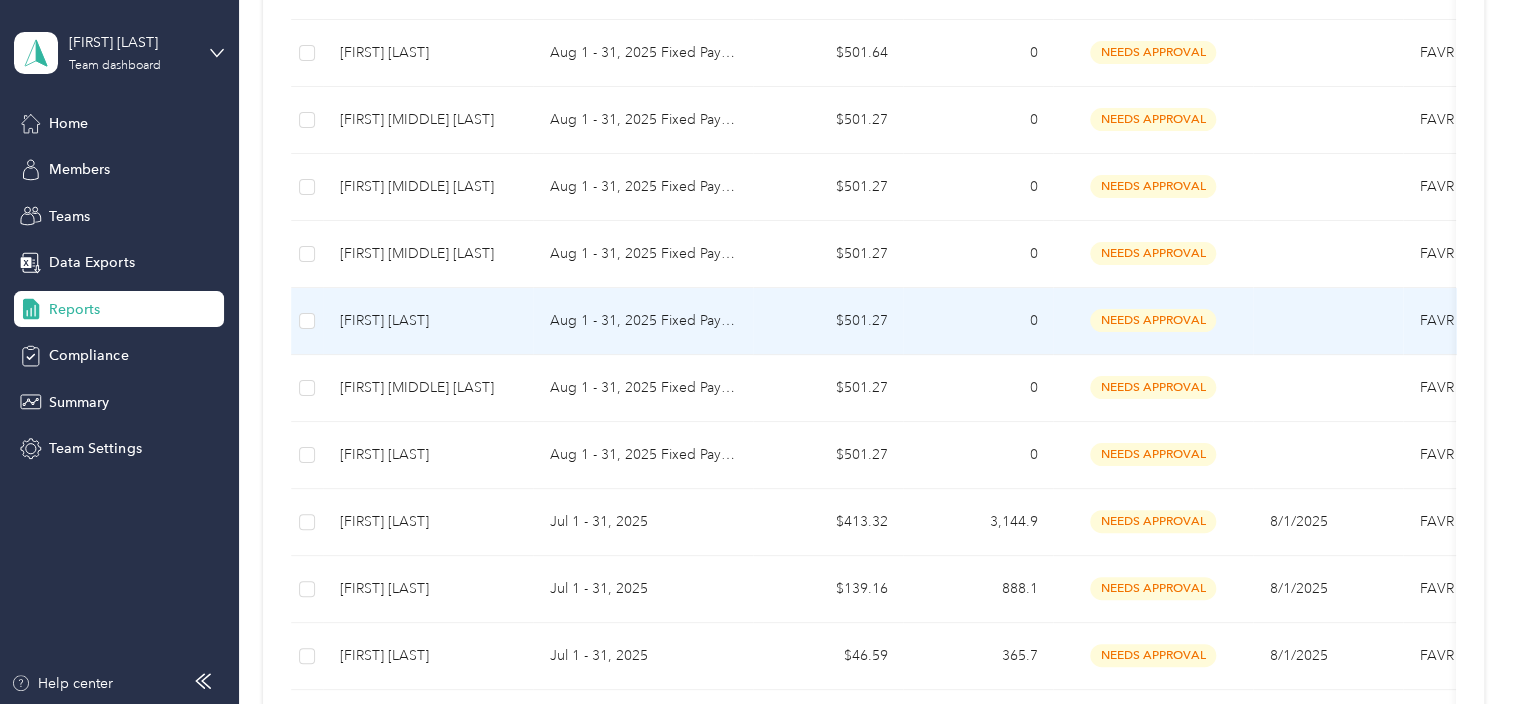 click on "[FIRST] [LAST]" at bounding box center (428, 321) 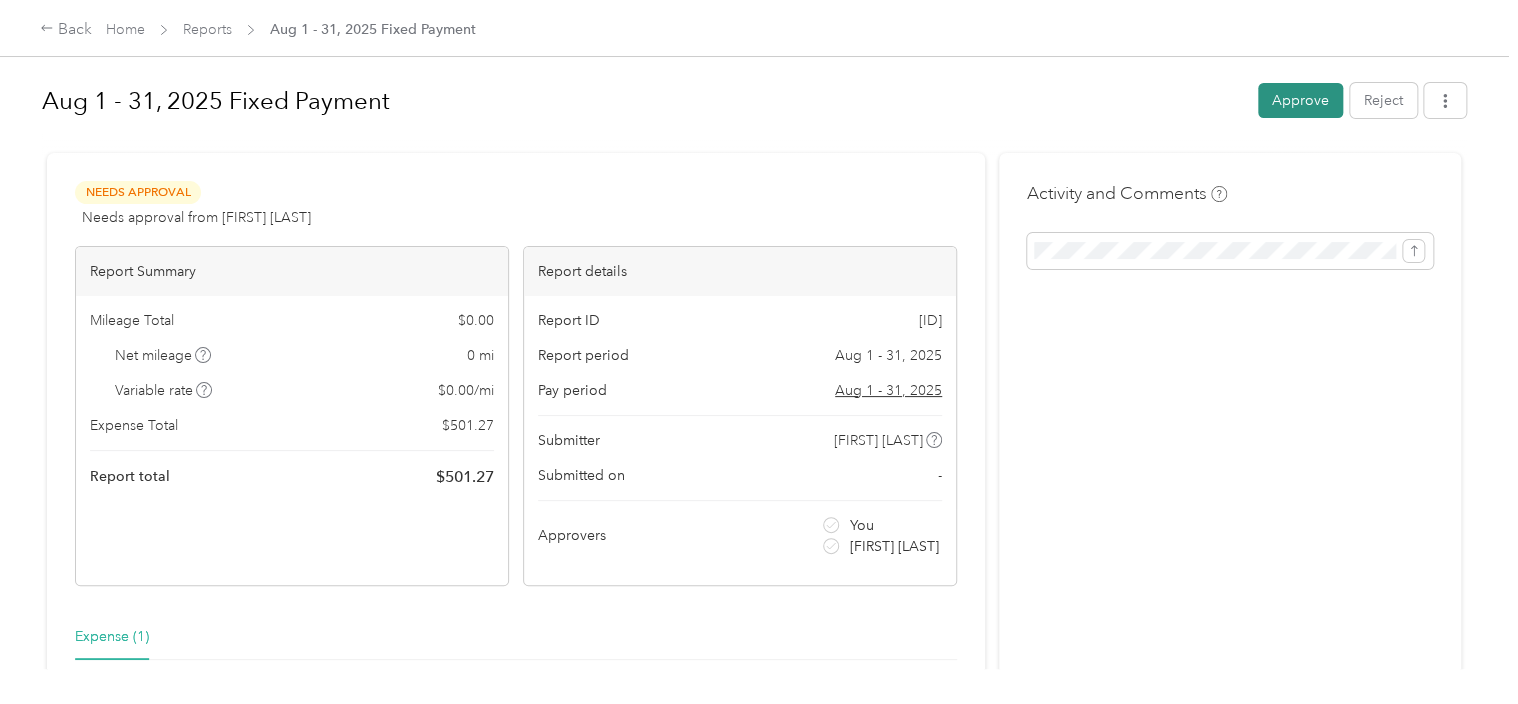 click on "Approve" at bounding box center [1300, 100] 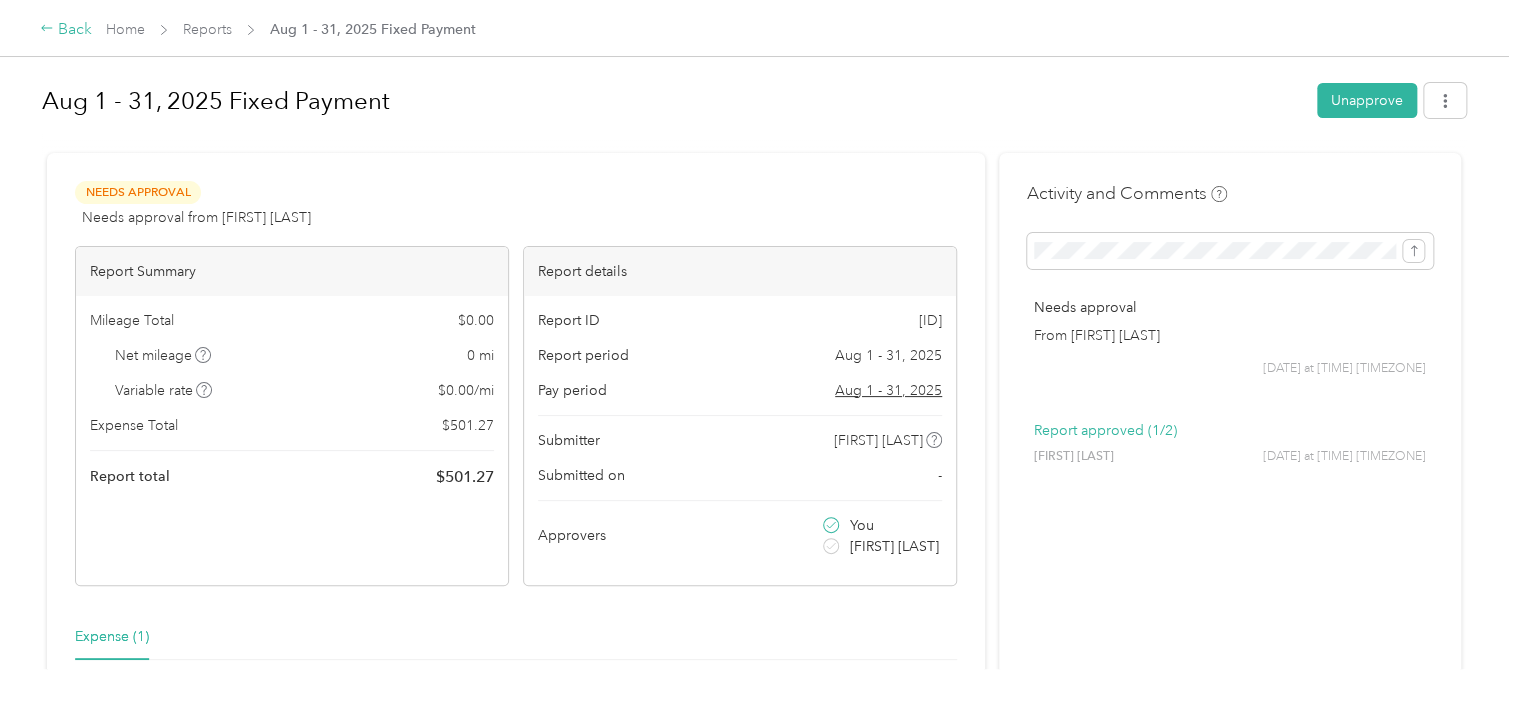 click 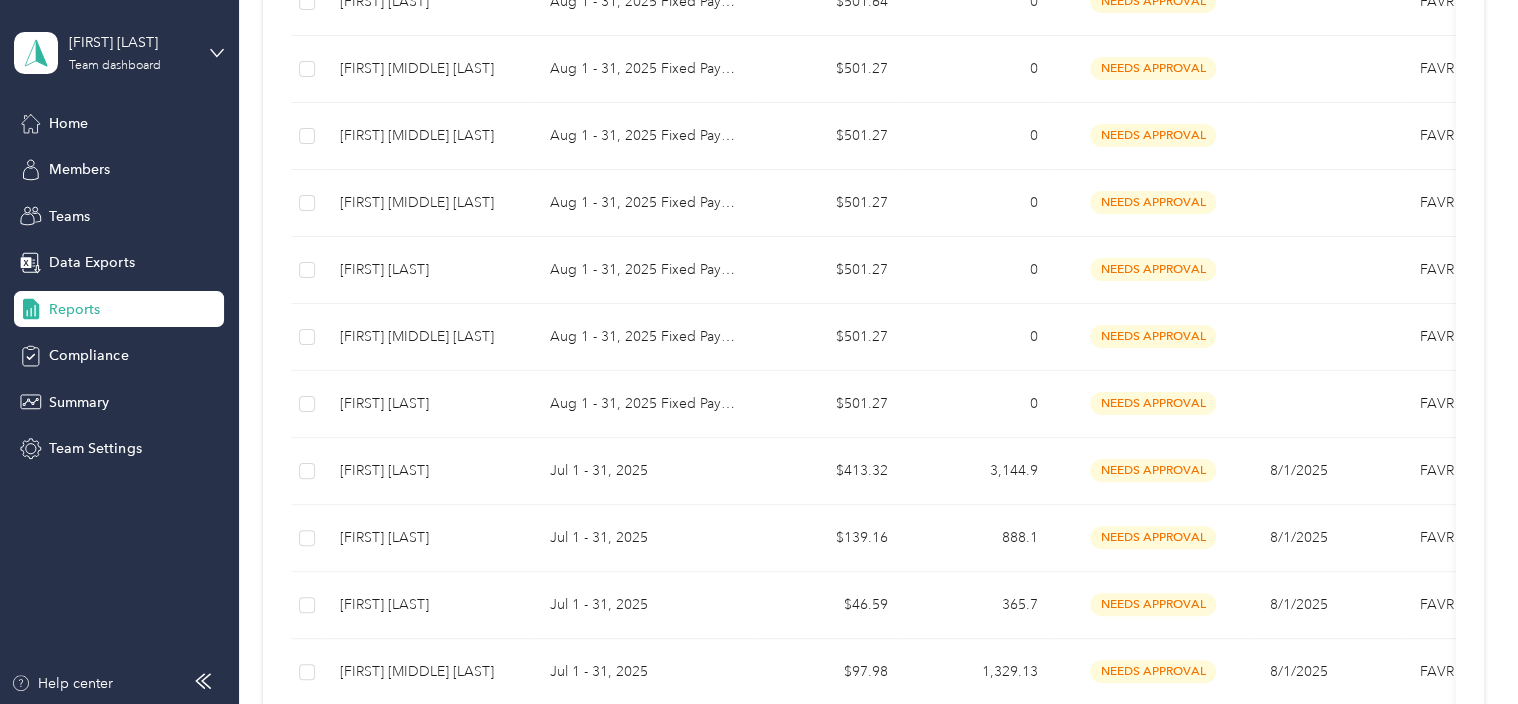 scroll, scrollTop: 580, scrollLeft: 0, axis: vertical 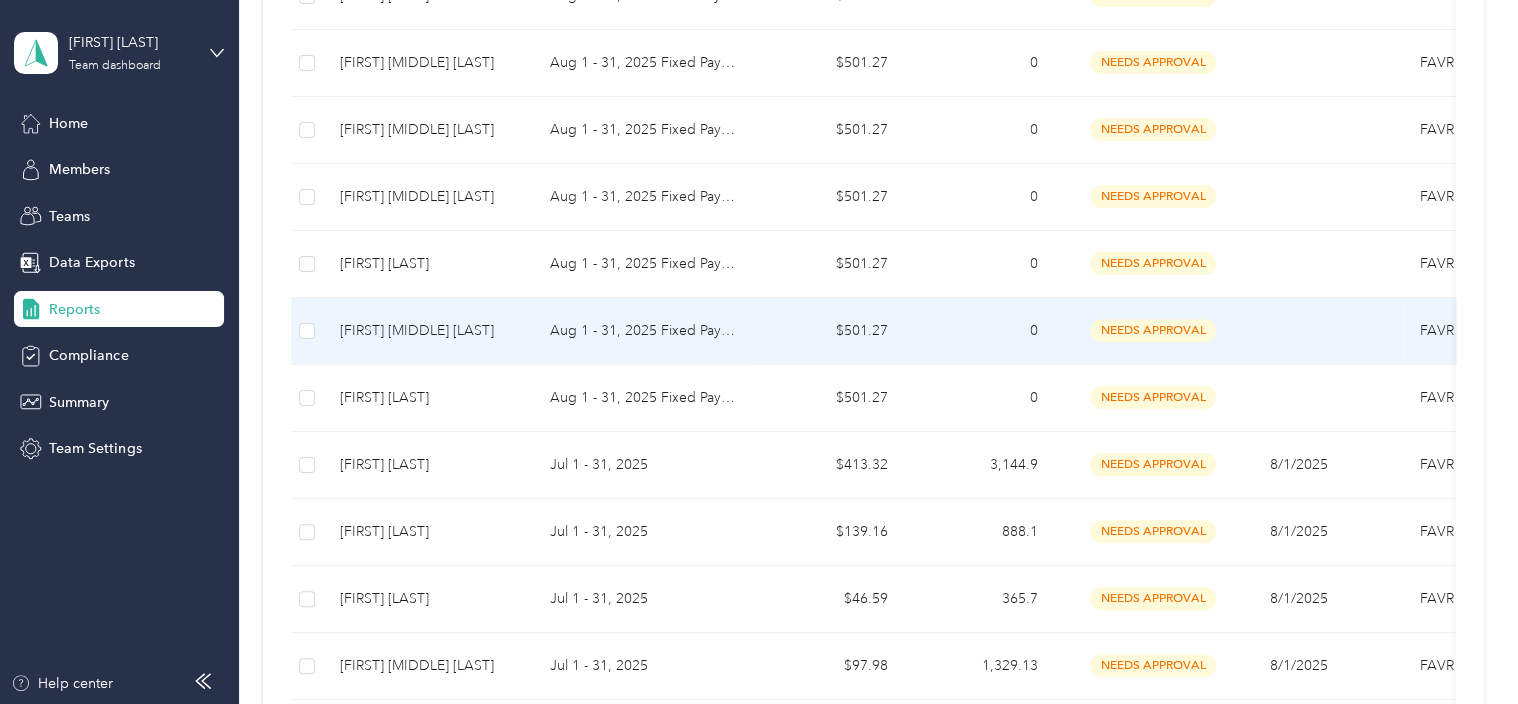 click on "[FIRST] [MIDDLE] [LAST]" at bounding box center [428, 331] 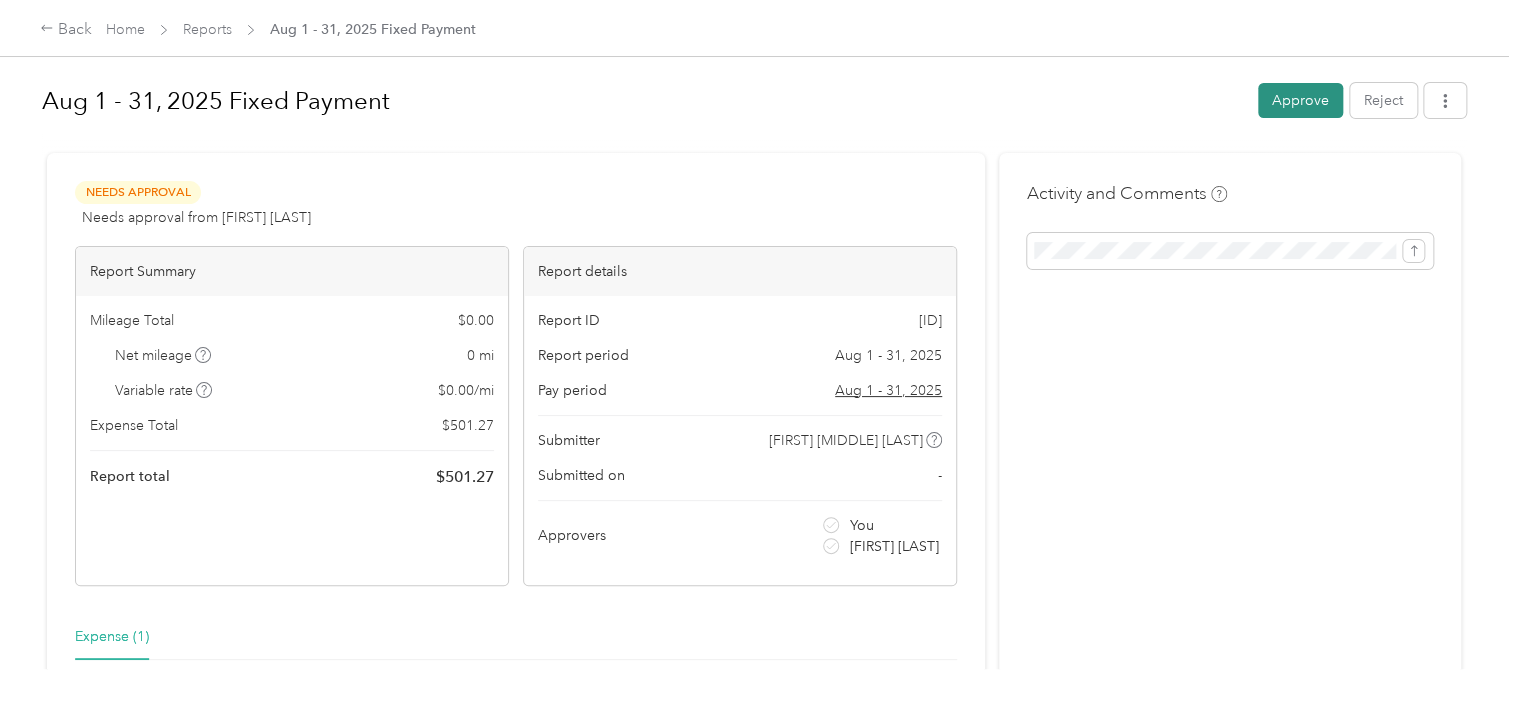 click on "Approve" at bounding box center [1300, 100] 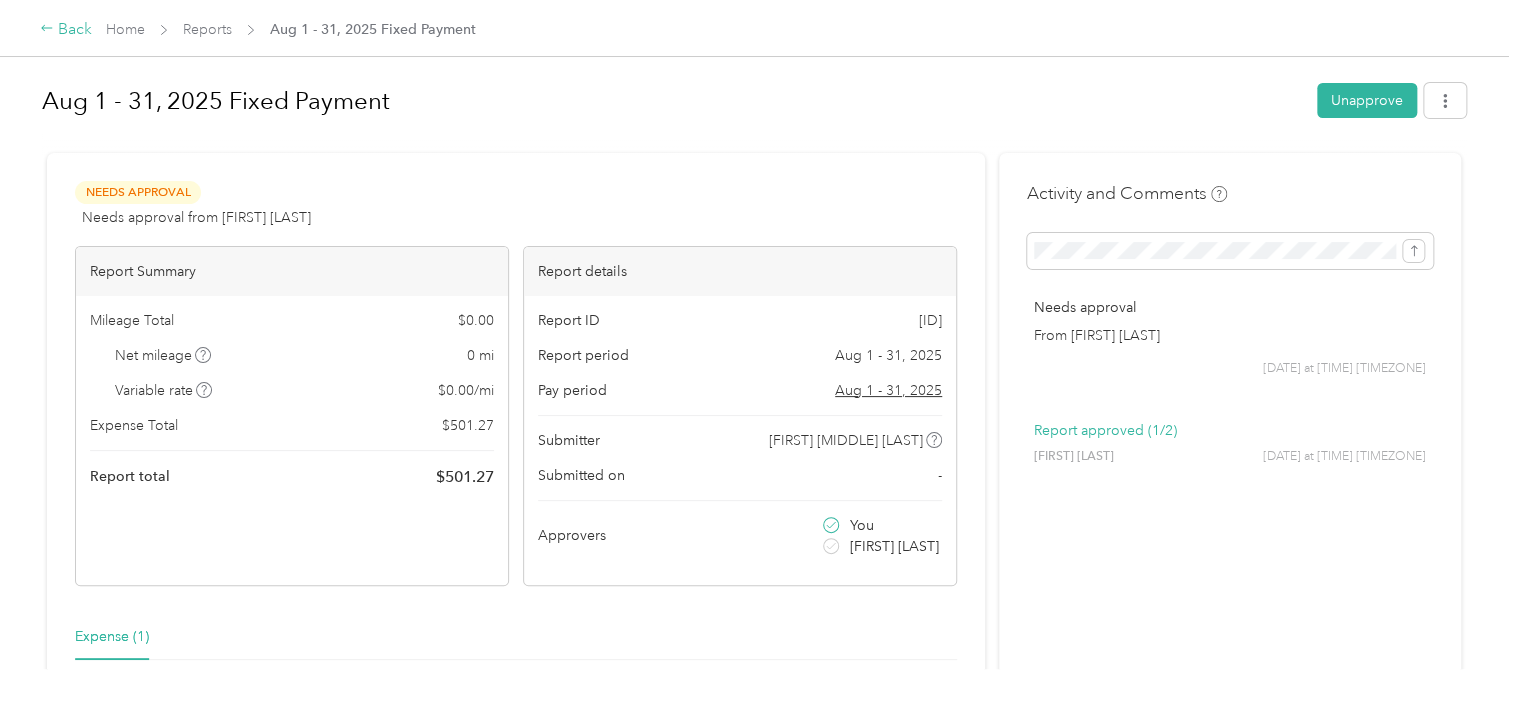 click 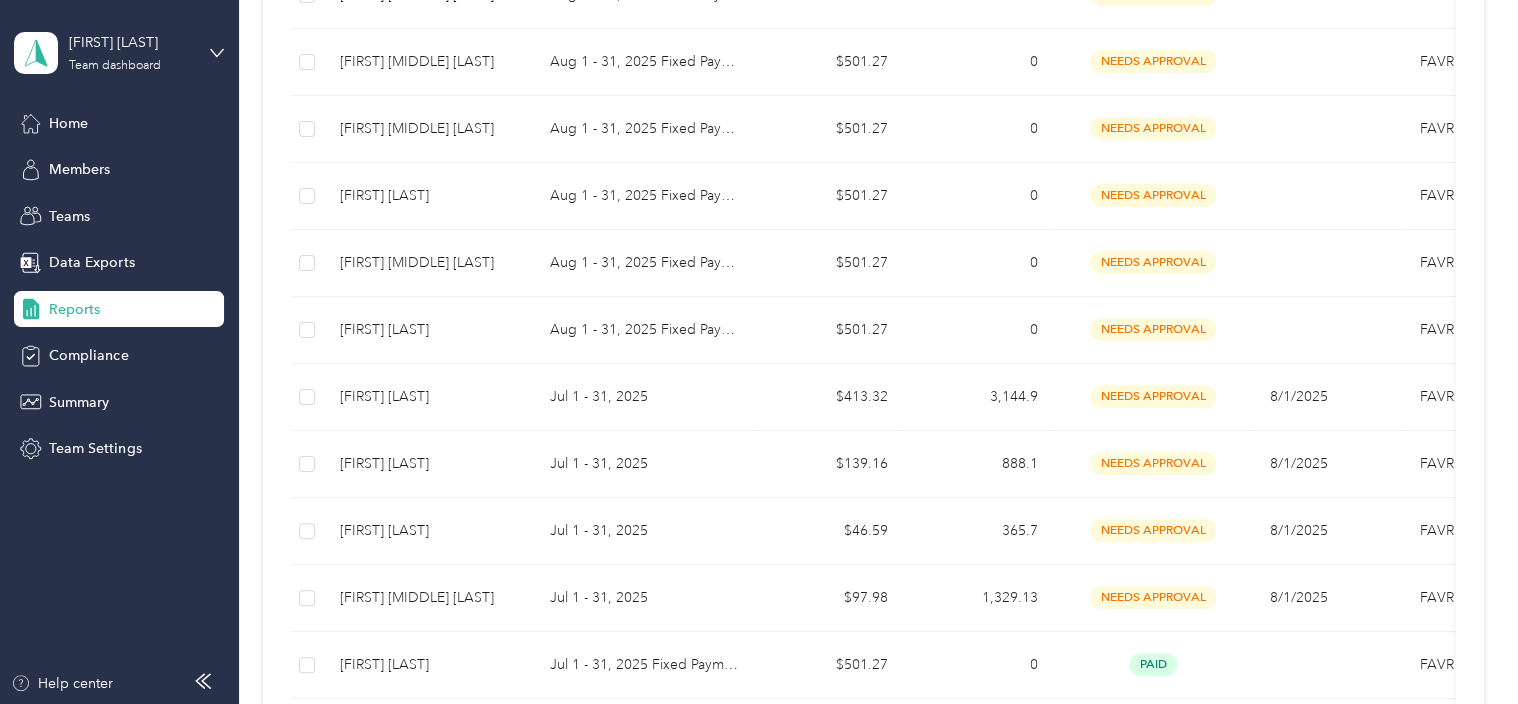 scroll, scrollTop: 669, scrollLeft: 0, axis: vertical 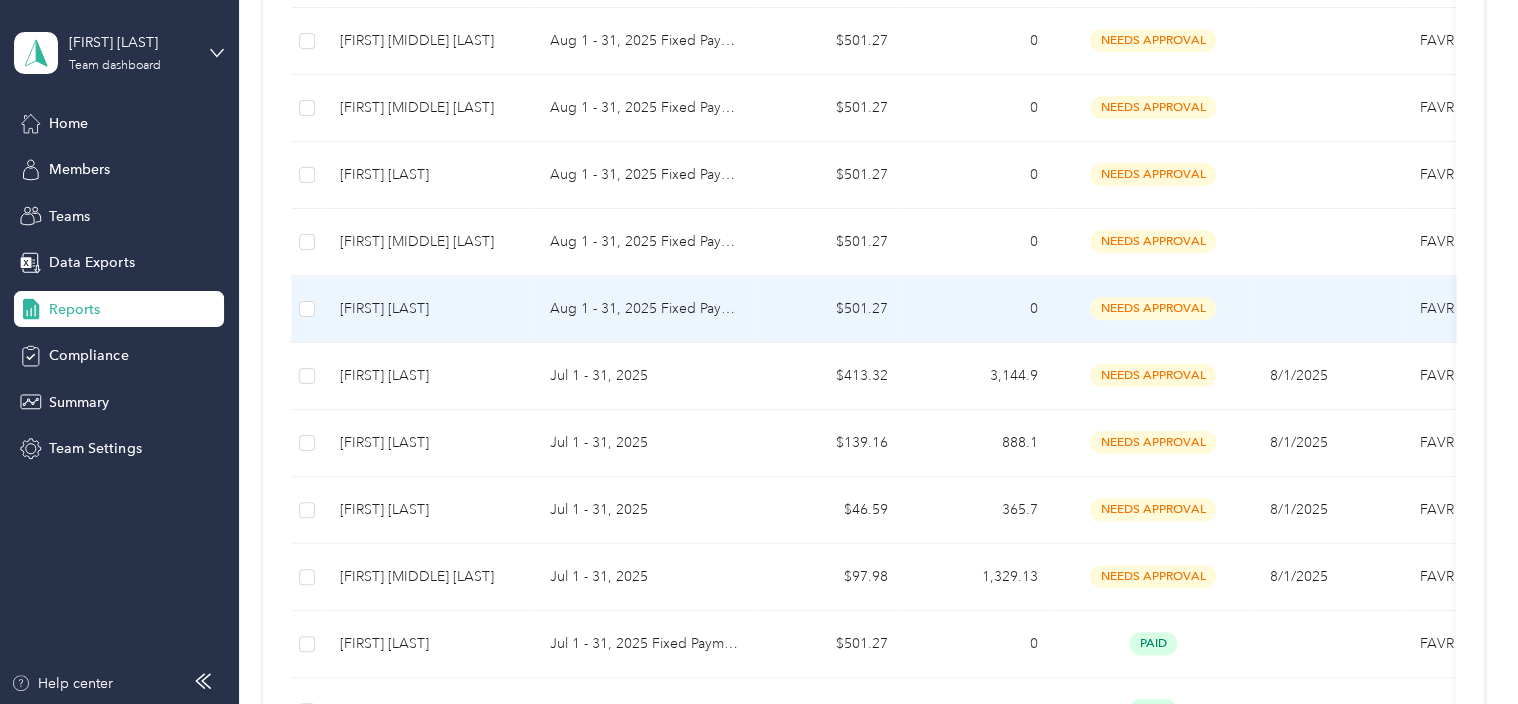 click on "[FIRST] [LAST]" at bounding box center (428, 309) 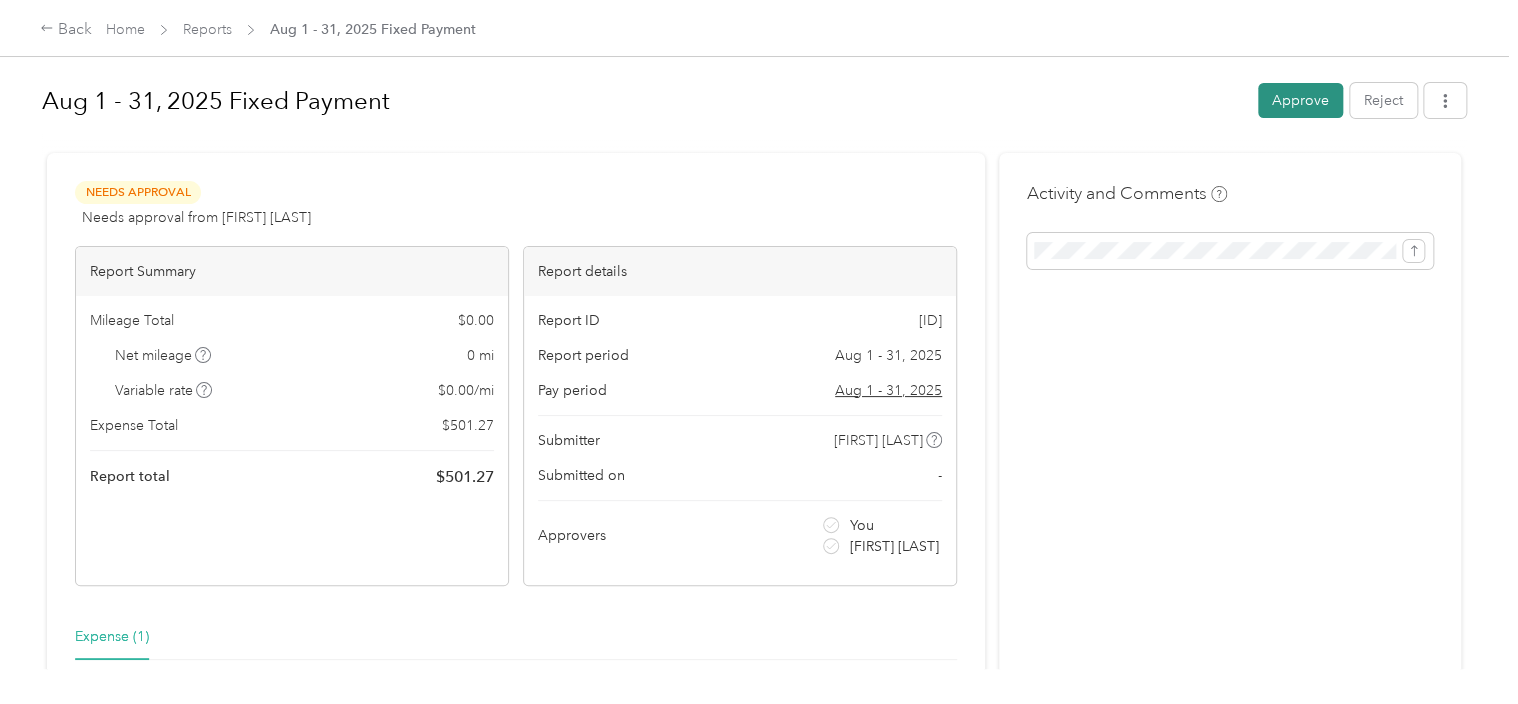 click on "Approve" at bounding box center [1300, 100] 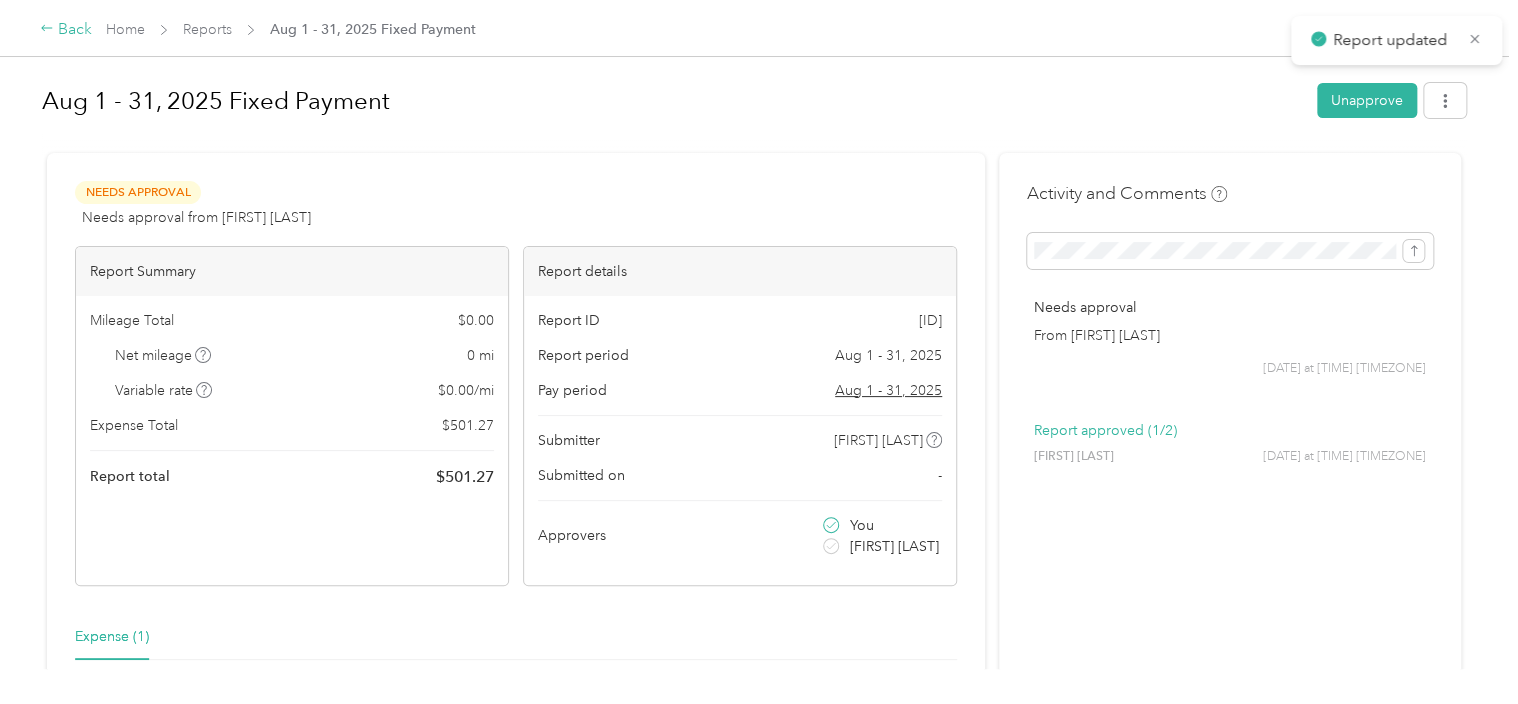 click 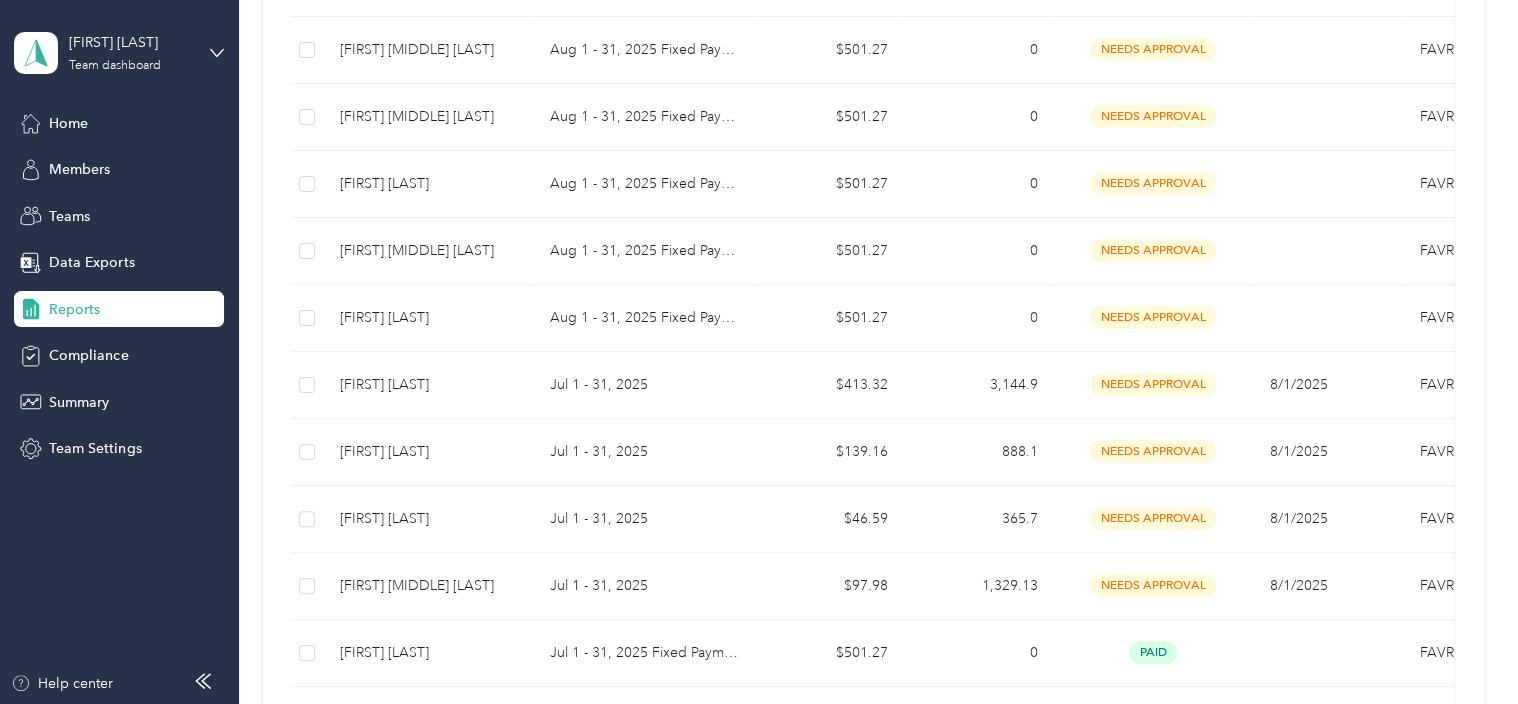 scroll, scrollTop: 676, scrollLeft: 0, axis: vertical 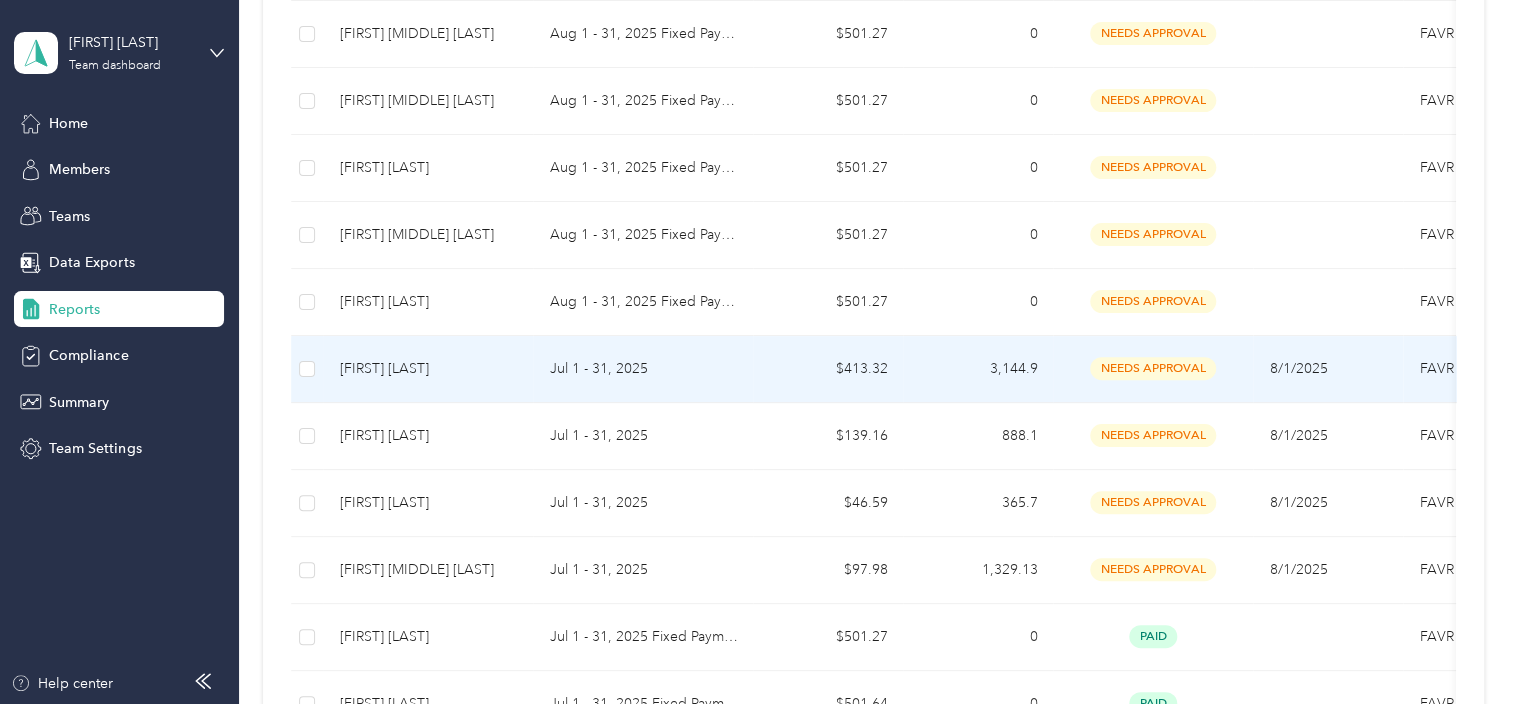 click on "[FIRST] [LAST]" at bounding box center [428, 369] 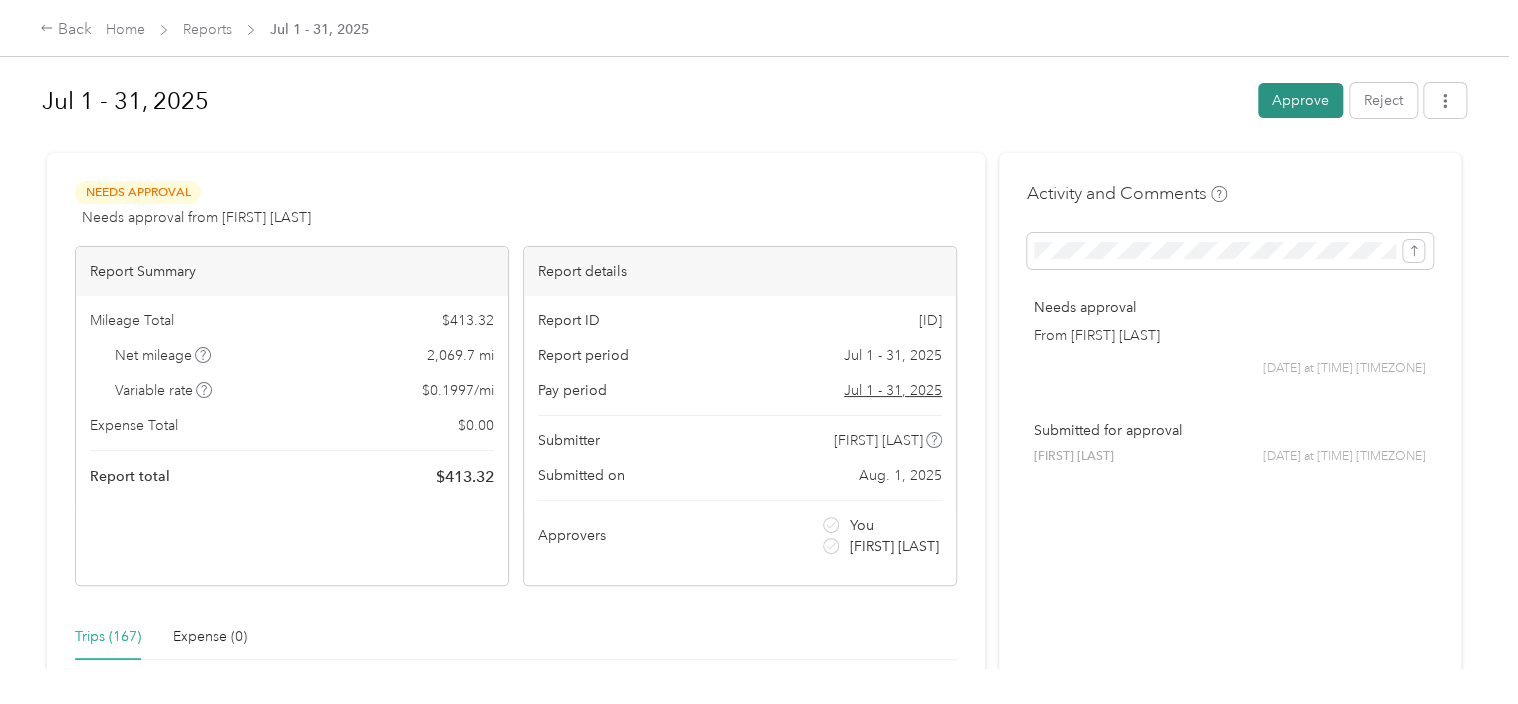 click on "Approve" at bounding box center (1300, 100) 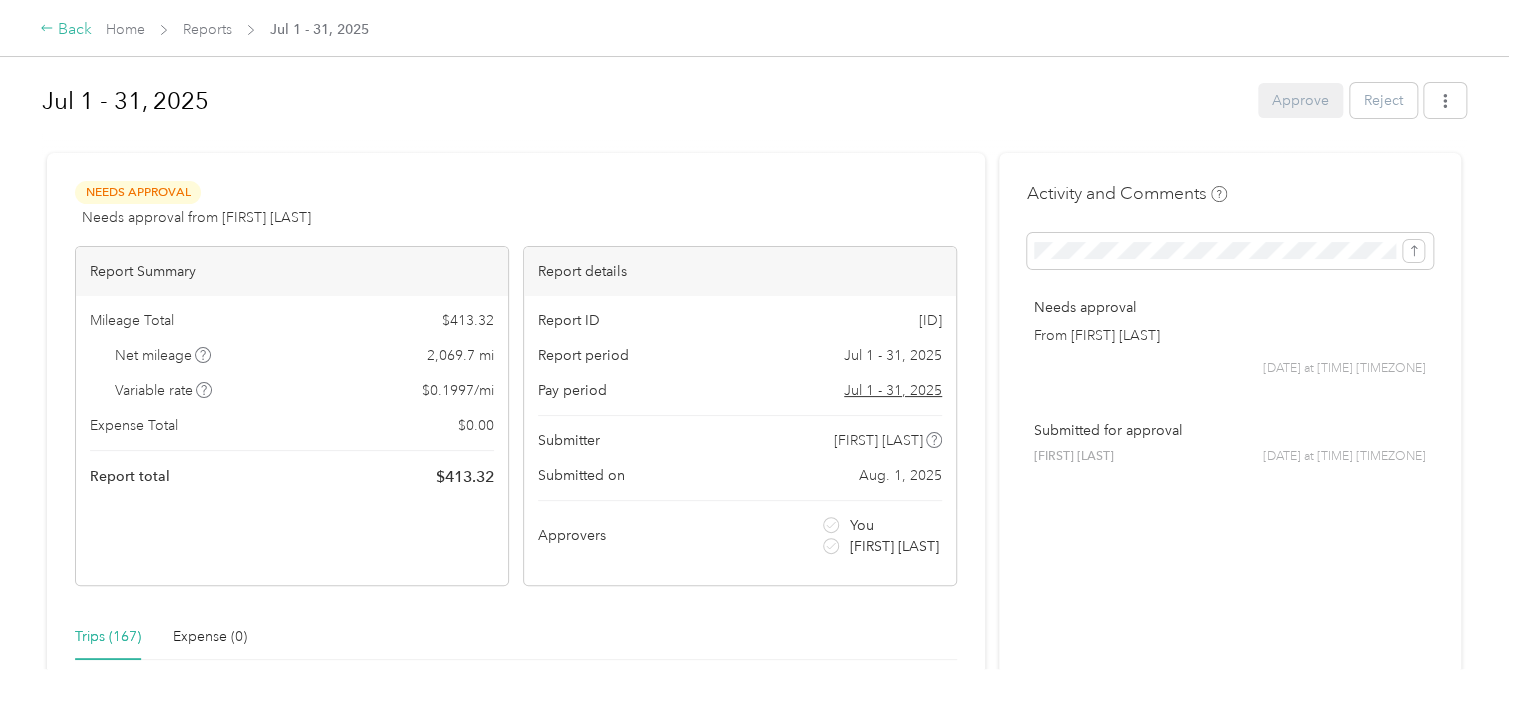 click 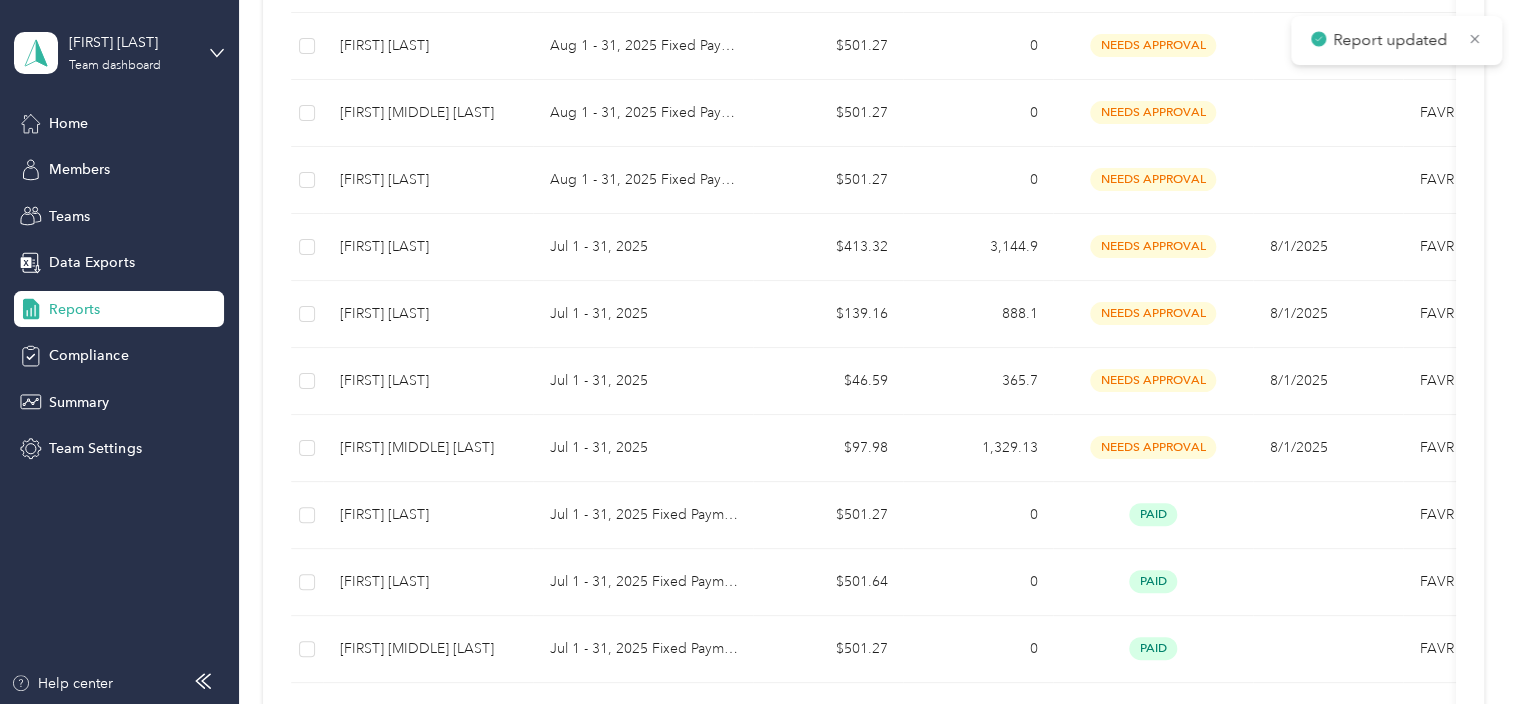 scroll, scrollTop: 795, scrollLeft: 0, axis: vertical 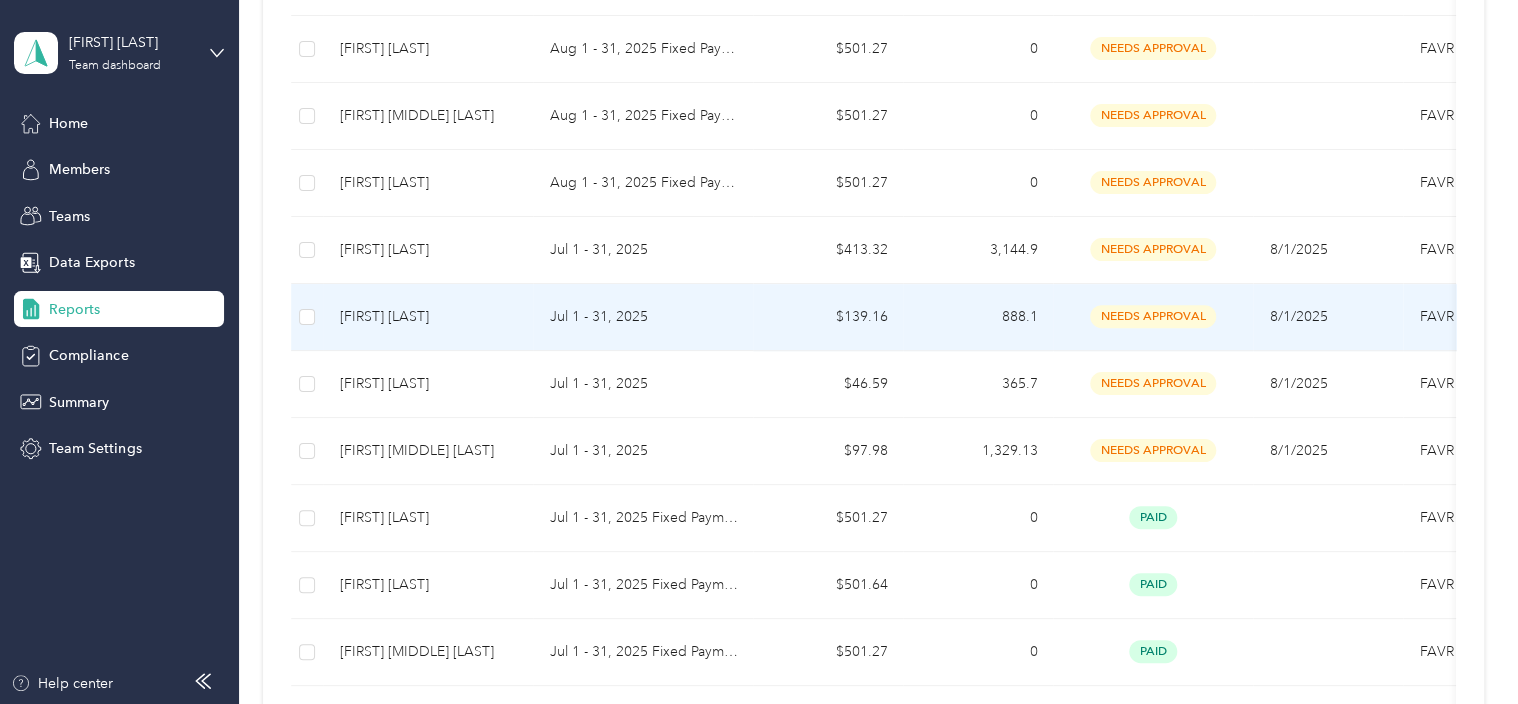 click on "[FIRST] [LAST]" at bounding box center [428, 317] 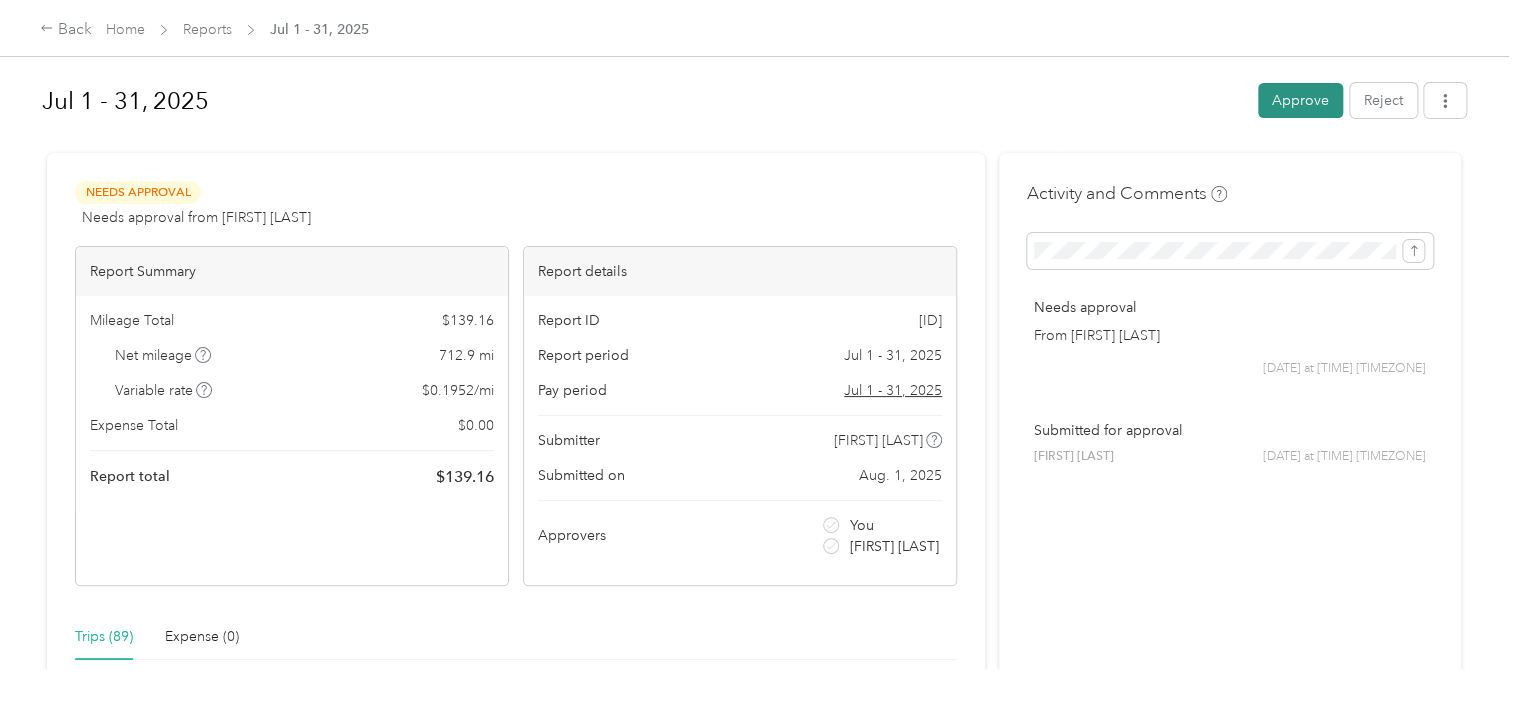 click on "Approve" at bounding box center [1300, 100] 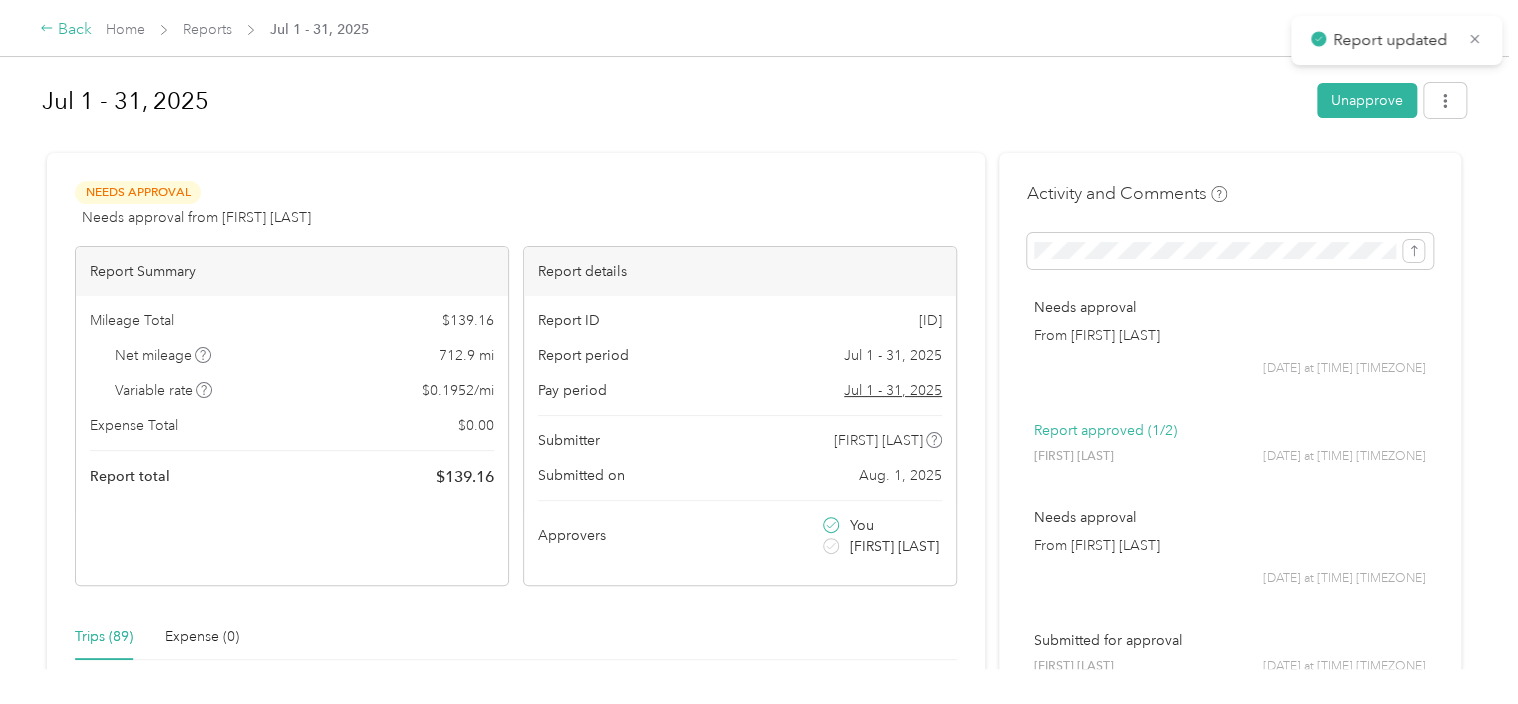 click 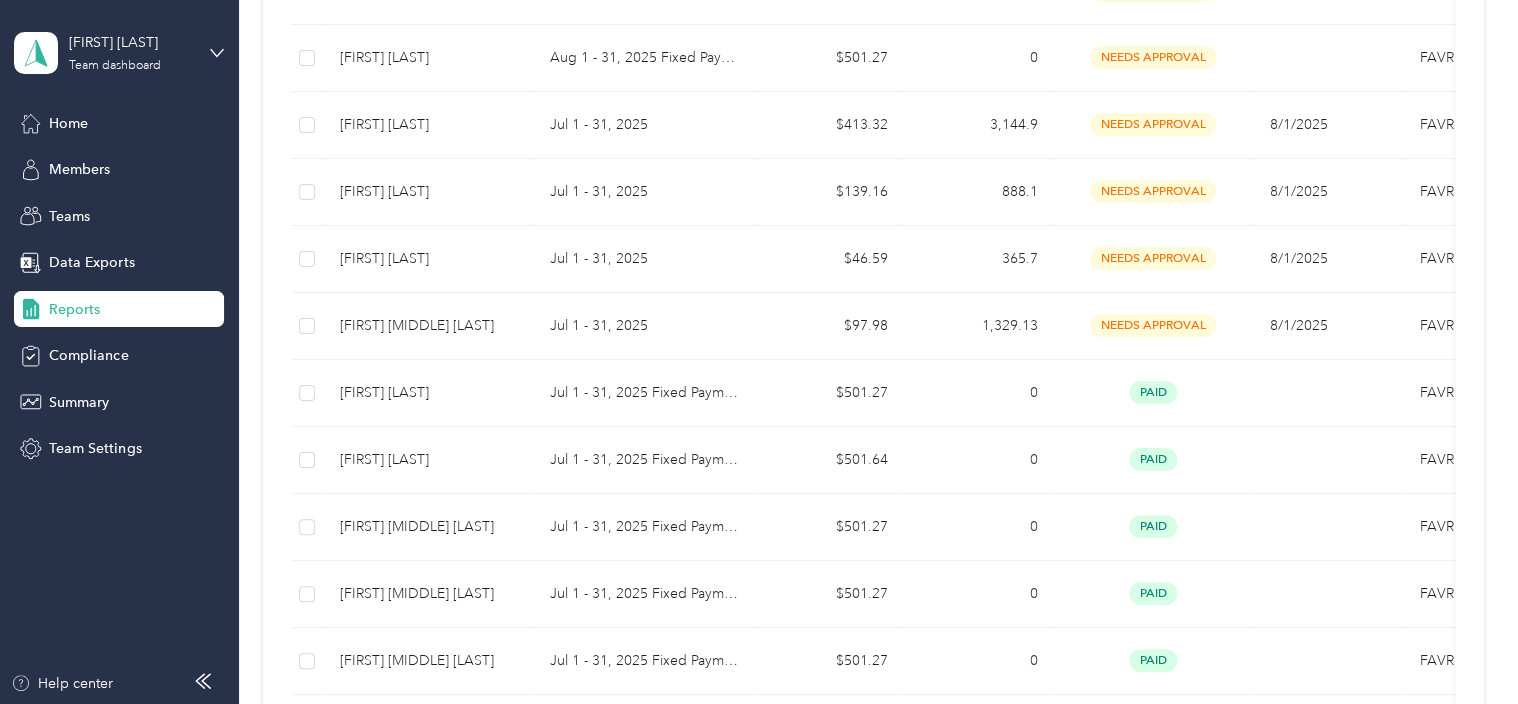 scroll, scrollTop: 924, scrollLeft: 0, axis: vertical 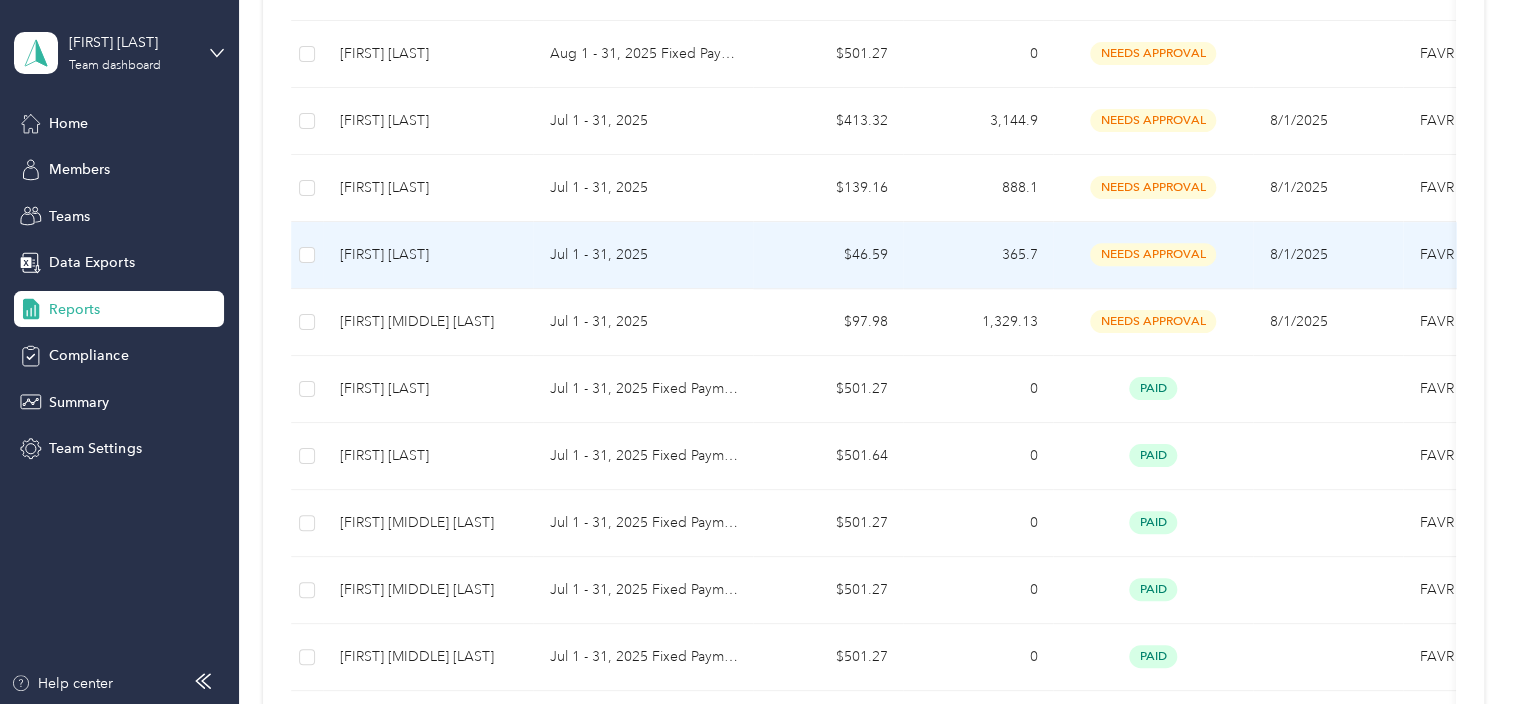 click on "[FIRST] [LAST]" at bounding box center (428, 255) 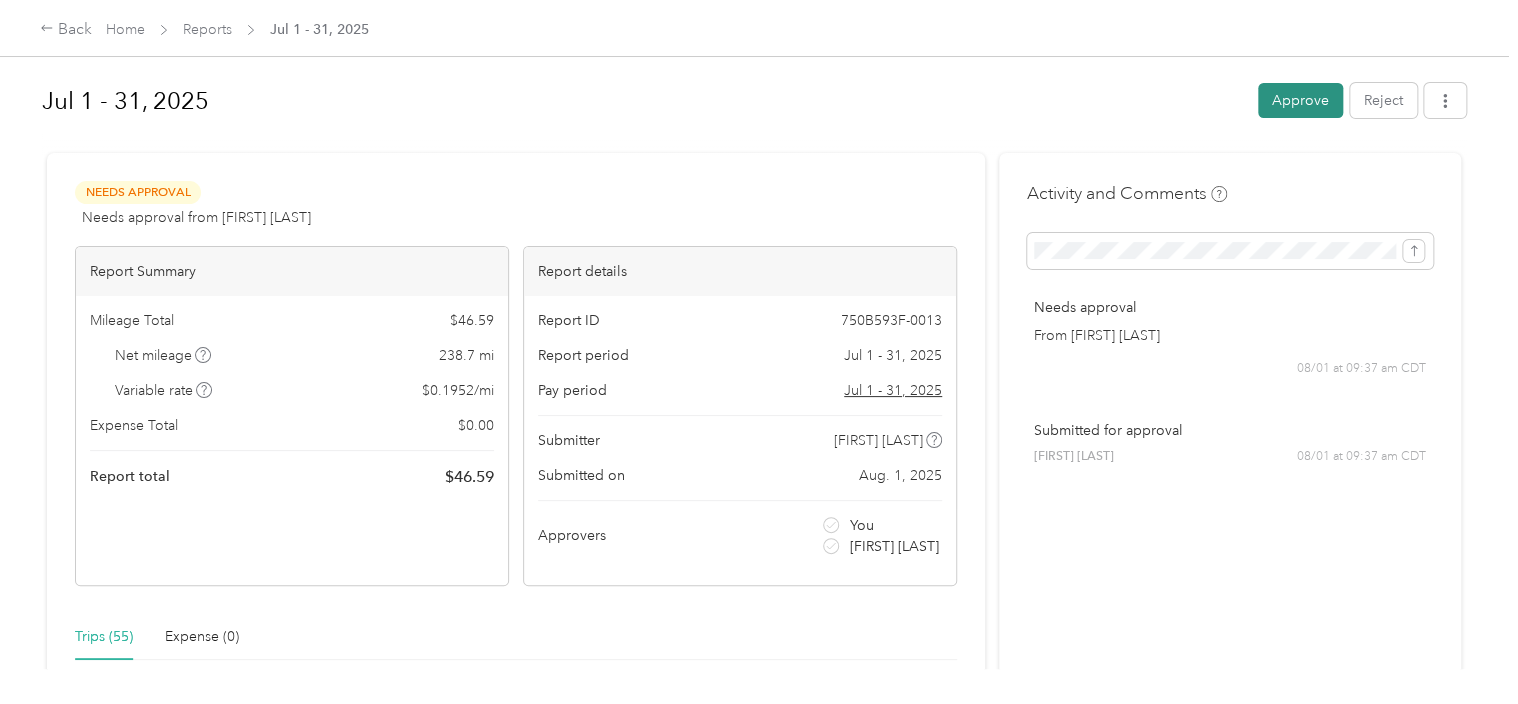 click on "Approve" at bounding box center [1300, 100] 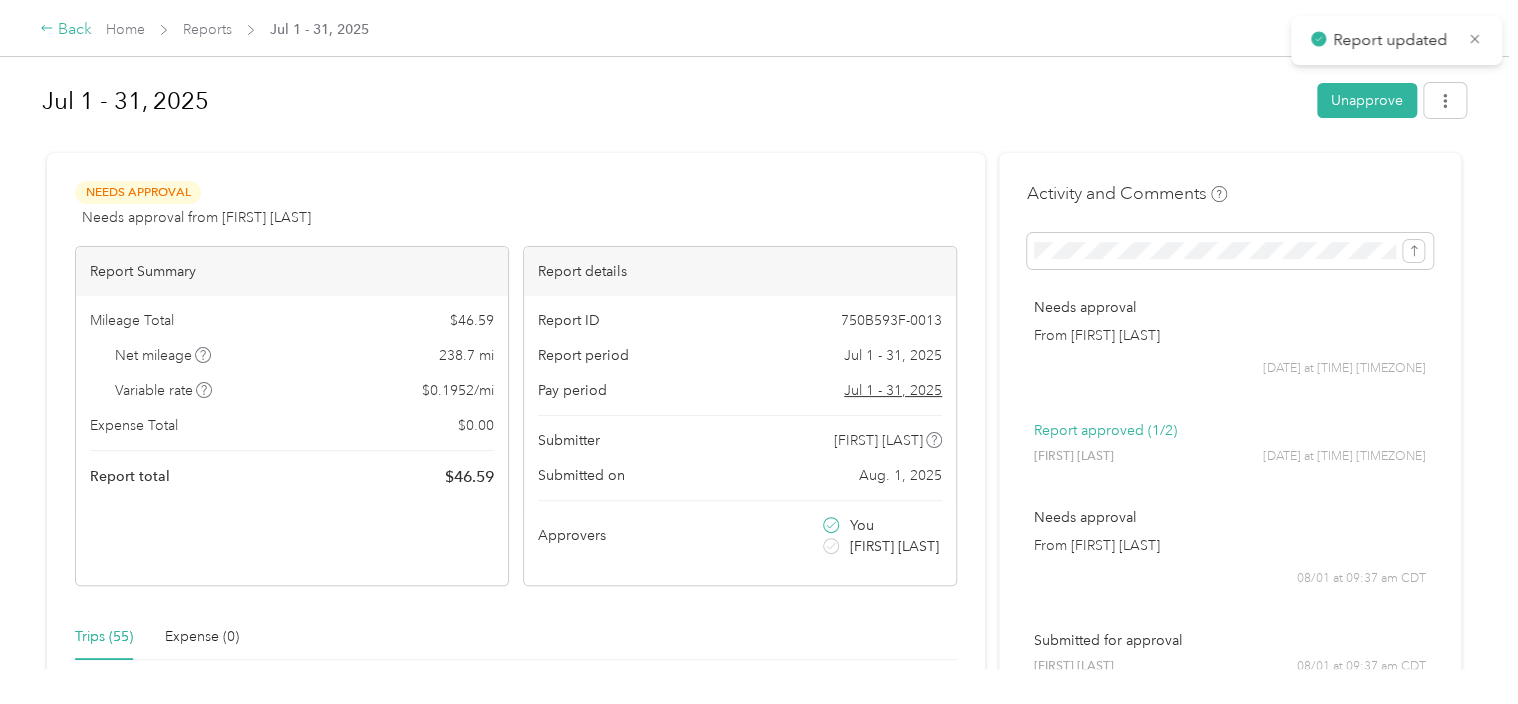 click 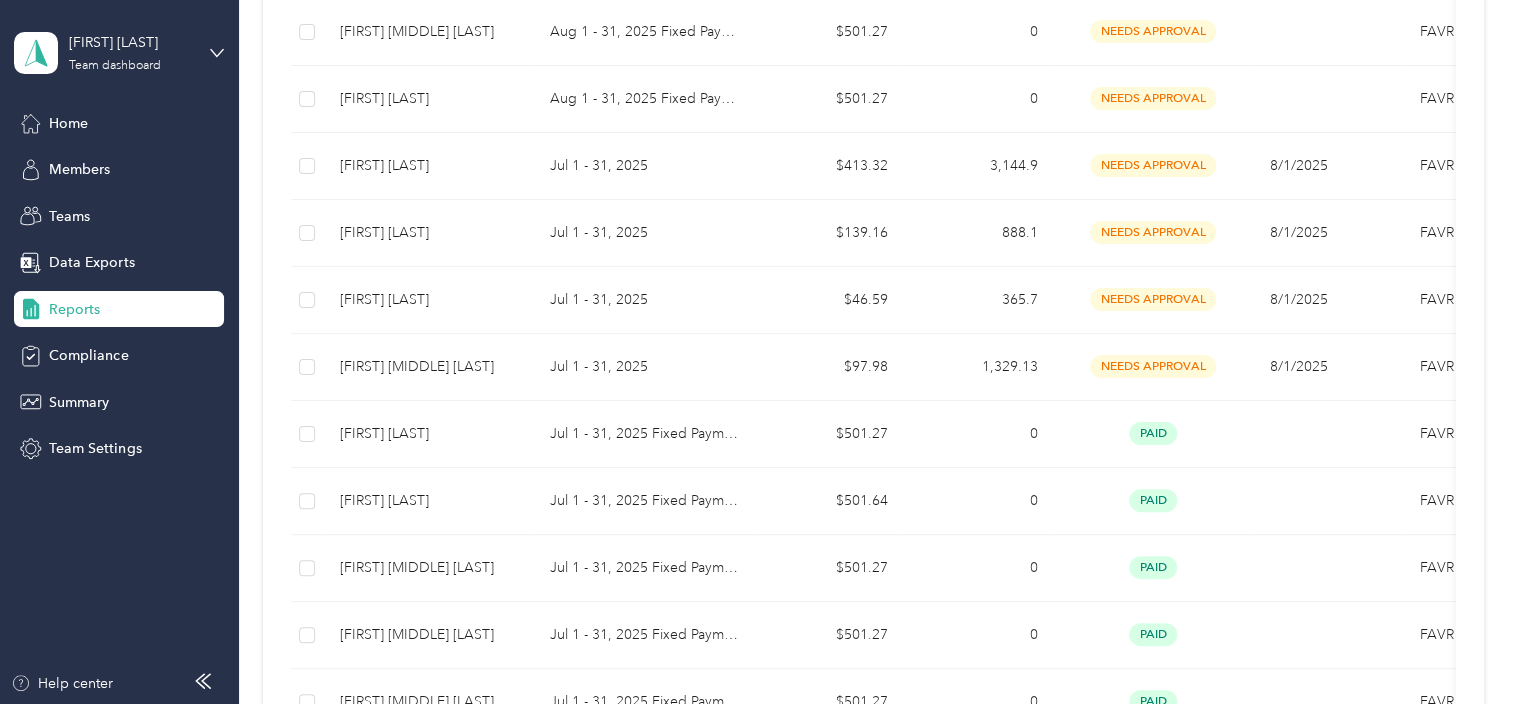 scroll, scrollTop: 876, scrollLeft: 0, axis: vertical 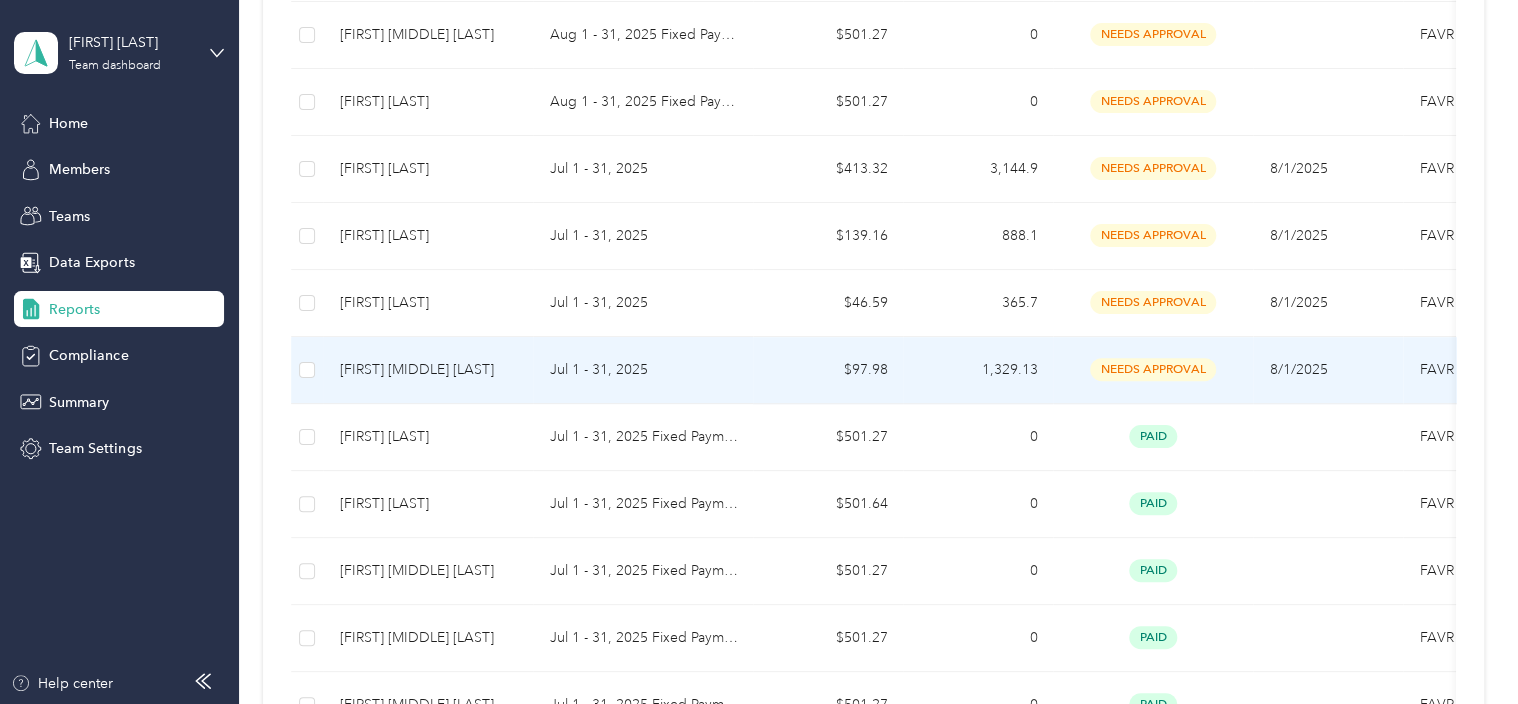 click on "[FIRST] [MIDDLE] [LAST]" at bounding box center (428, 370) 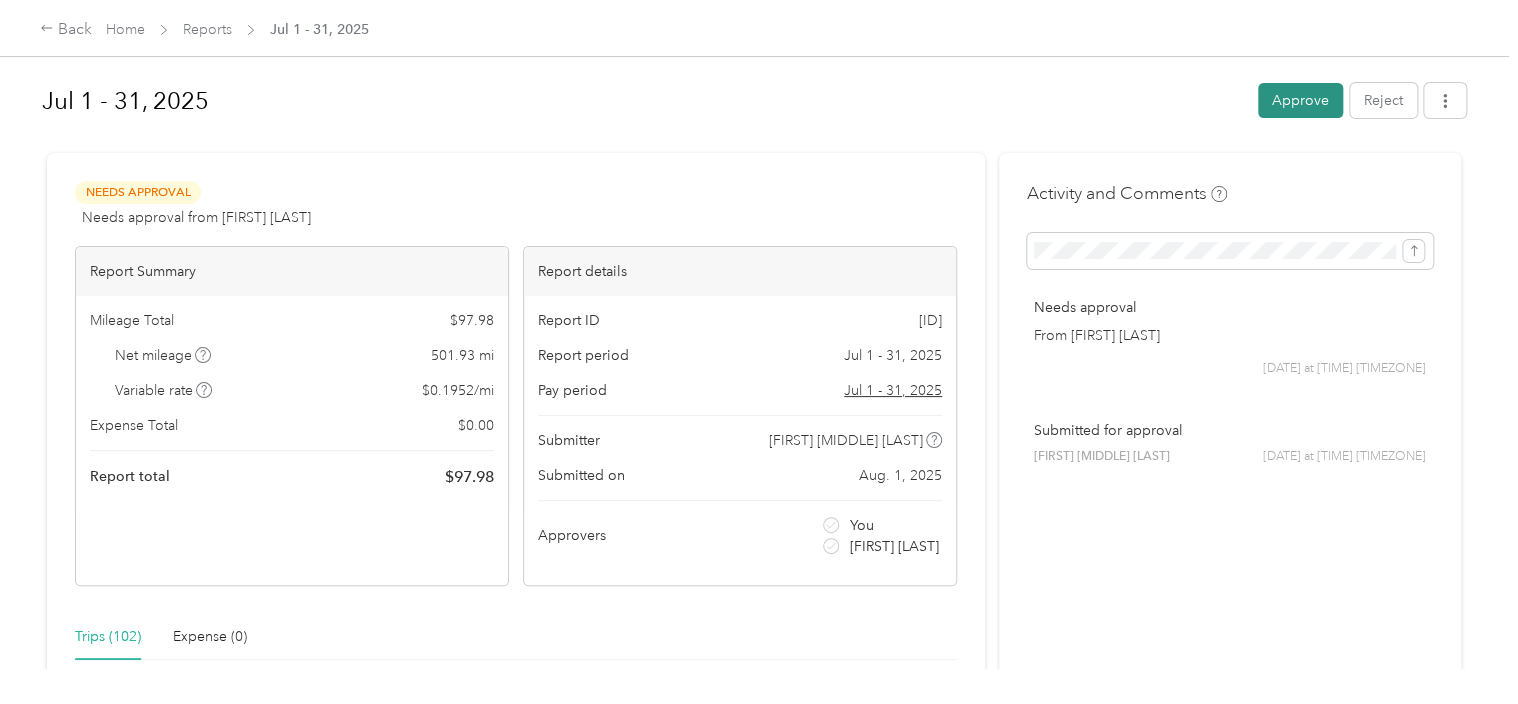 click on "Approve" at bounding box center (1300, 100) 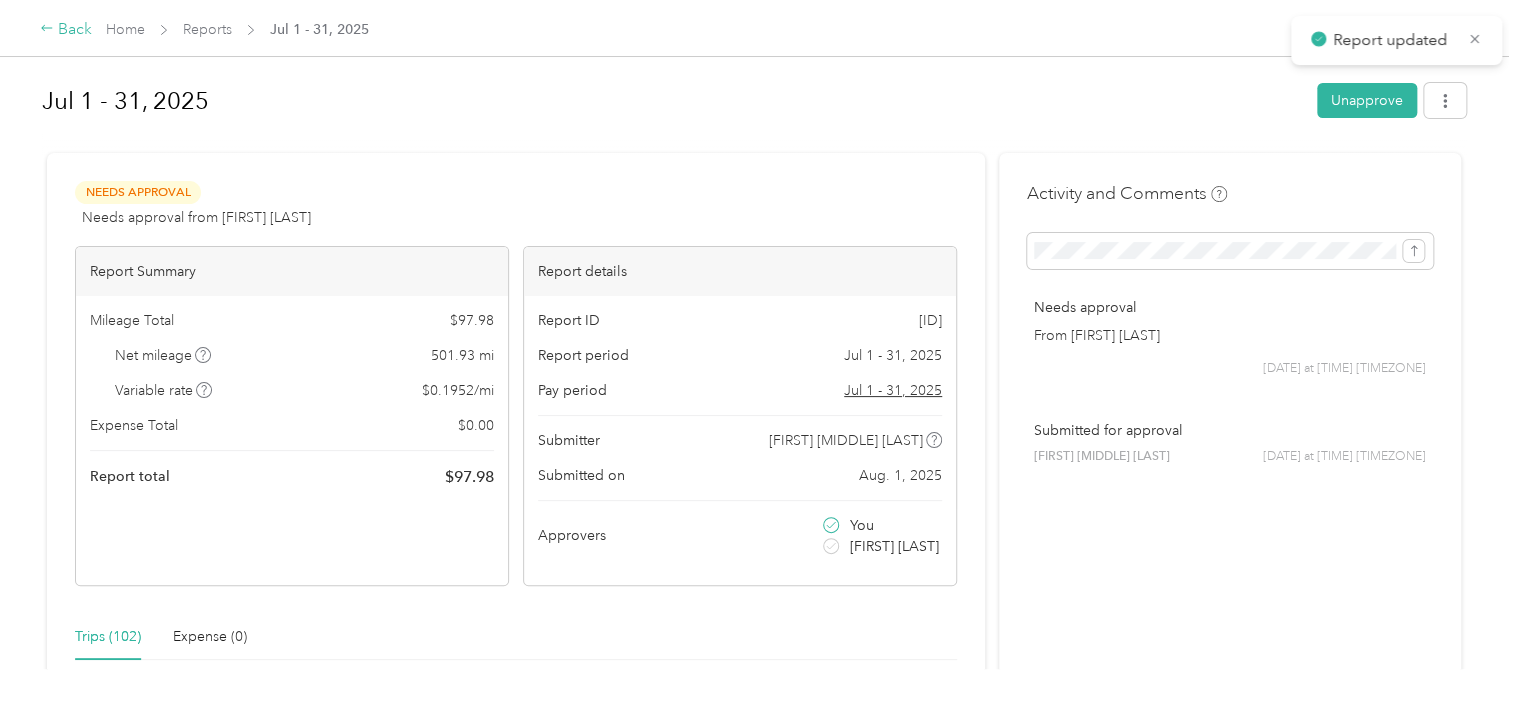 click 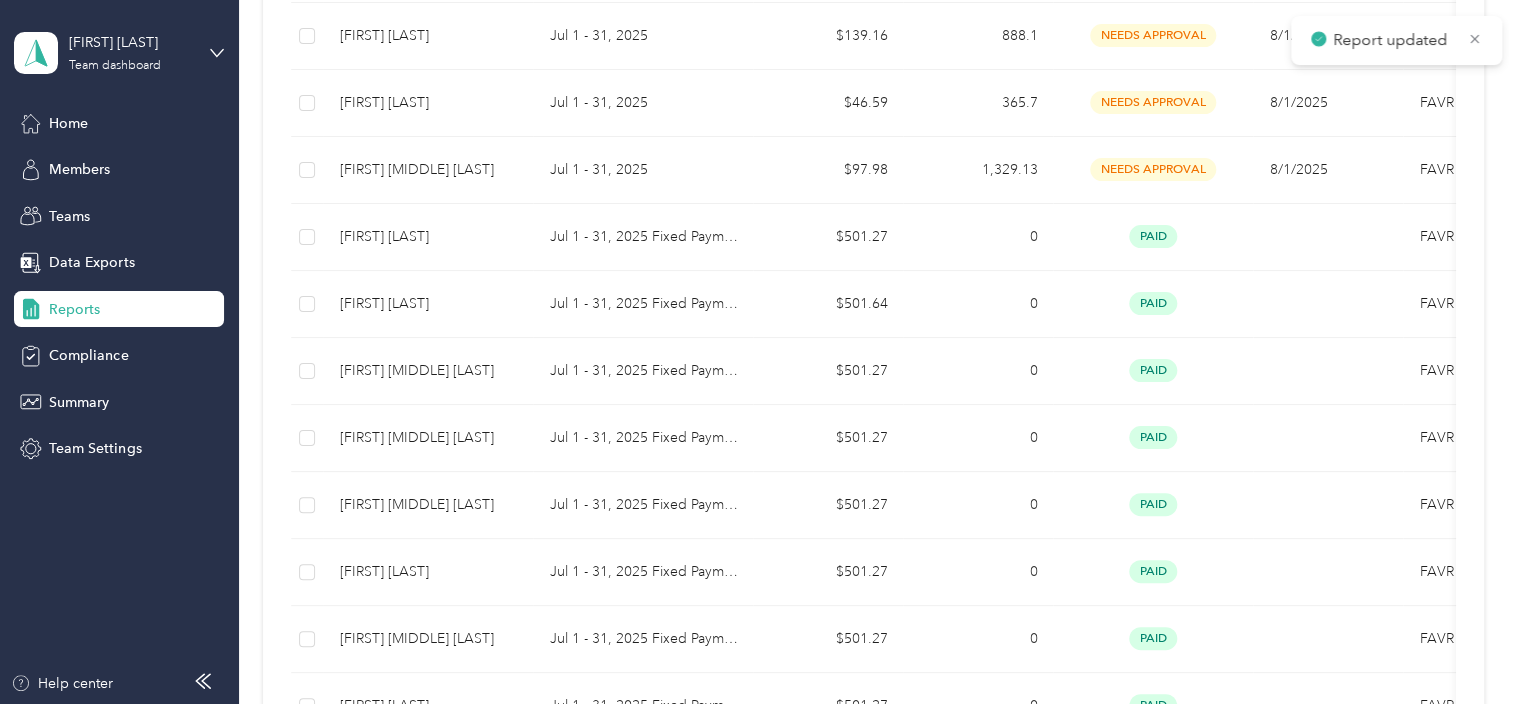 scroll, scrollTop: 0, scrollLeft: 0, axis: both 